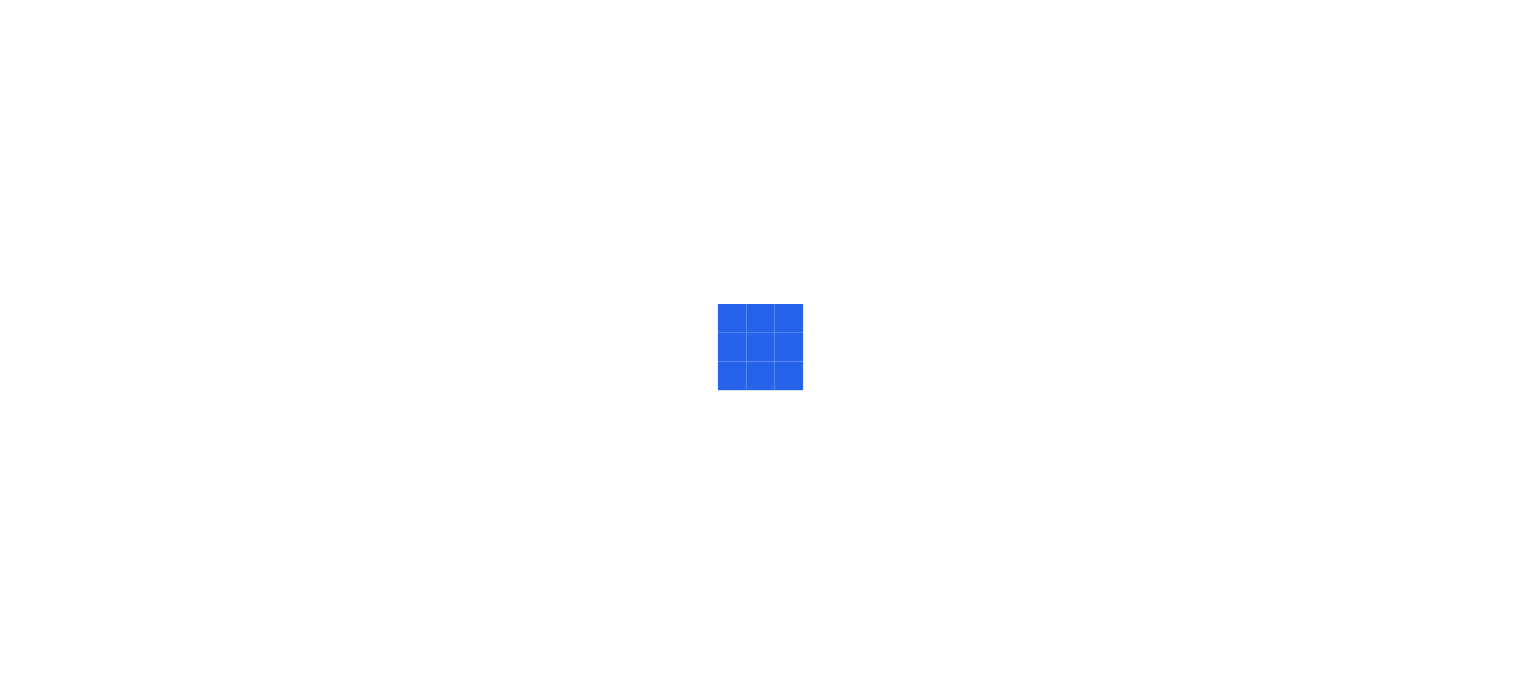 scroll, scrollTop: 0, scrollLeft: 0, axis: both 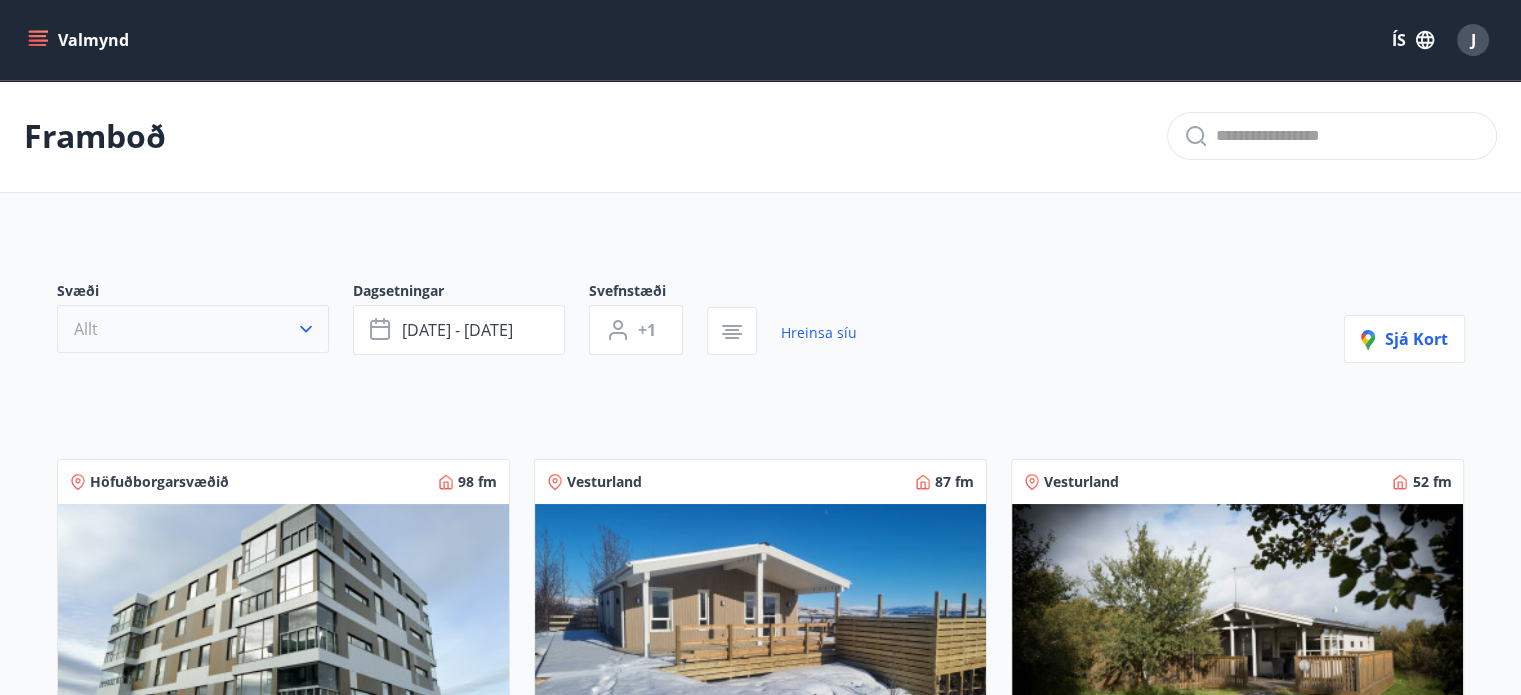 click 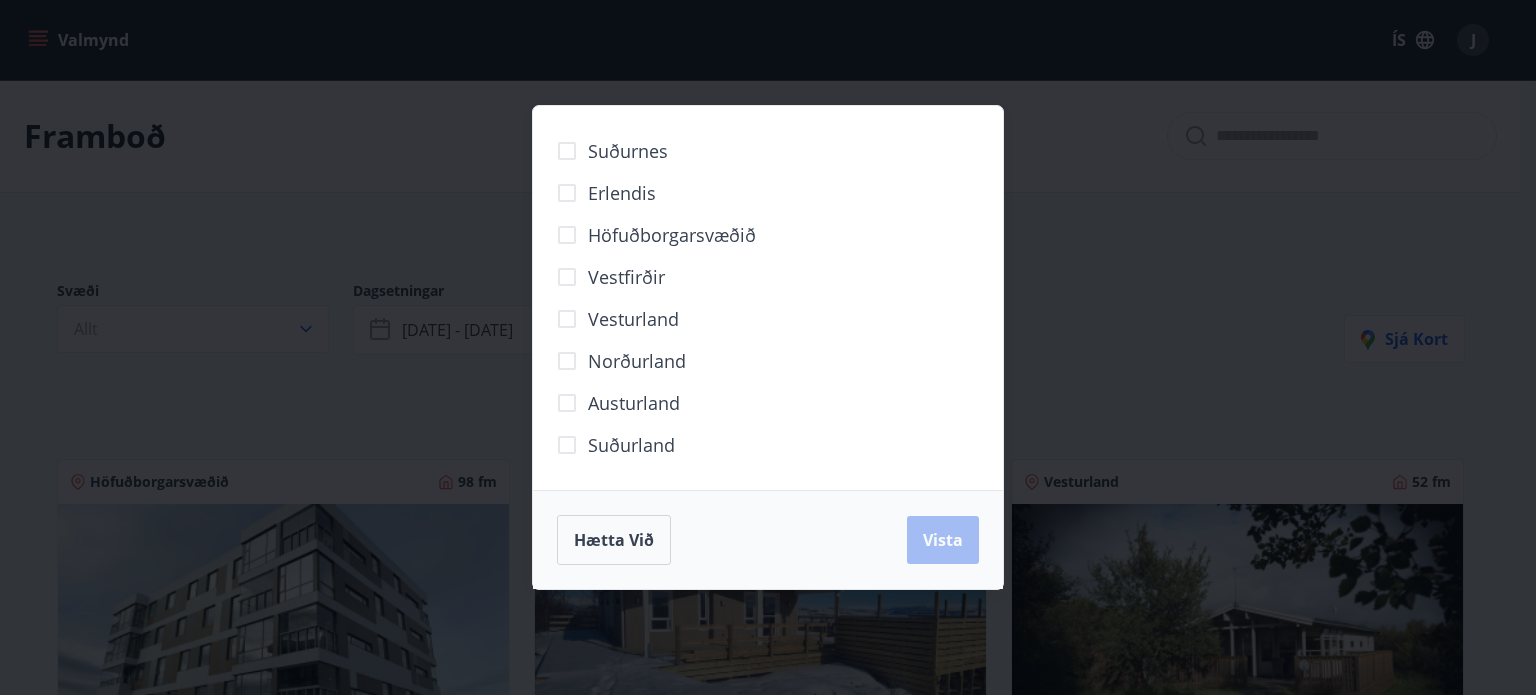 click on "Suðurnes Erlendis Höfuðborgarsvæðið [GEOGRAPHIC_DATA] [GEOGRAPHIC_DATA] [GEOGRAPHIC_DATA] [GEOGRAPHIC_DATA] [GEOGRAPHIC_DATA] við [GEOGRAPHIC_DATA]" at bounding box center [768, 347] 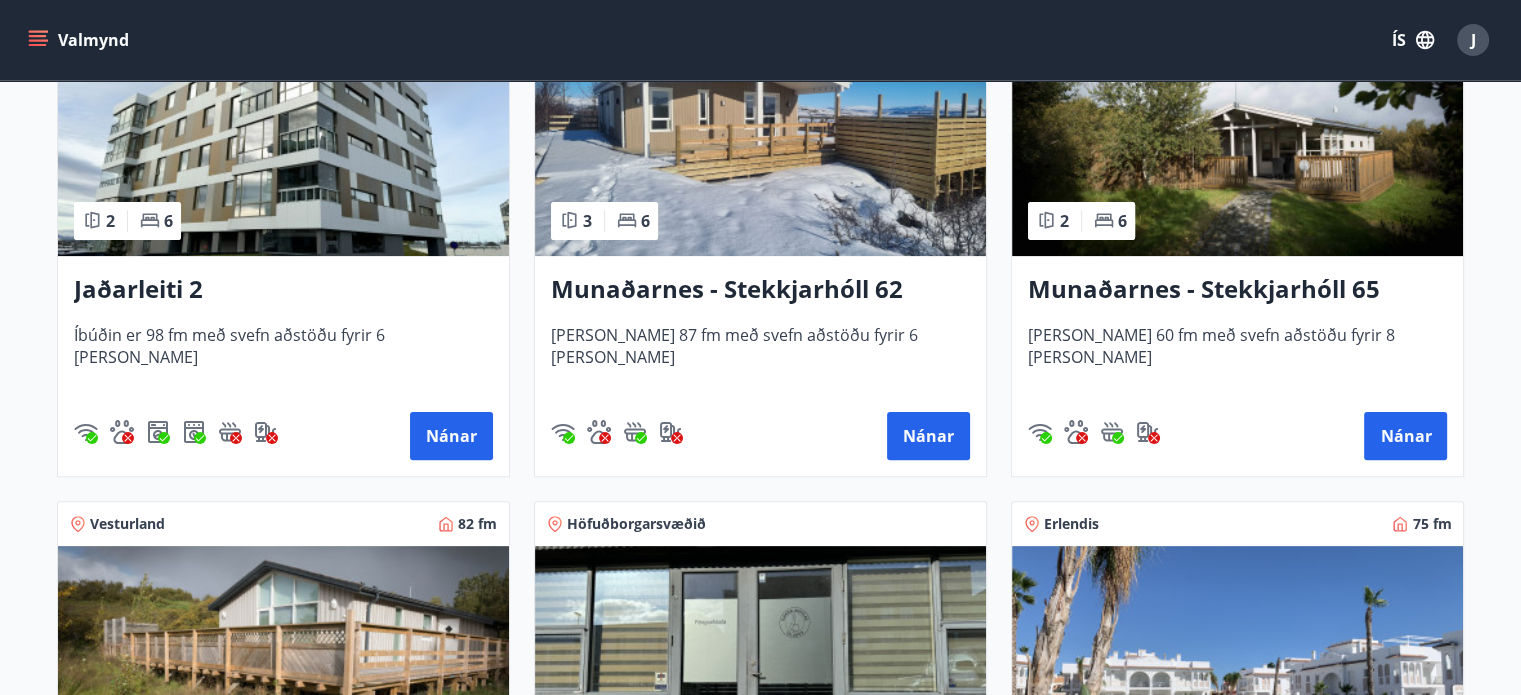 scroll, scrollTop: 400, scrollLeft: 0, axis: vertical 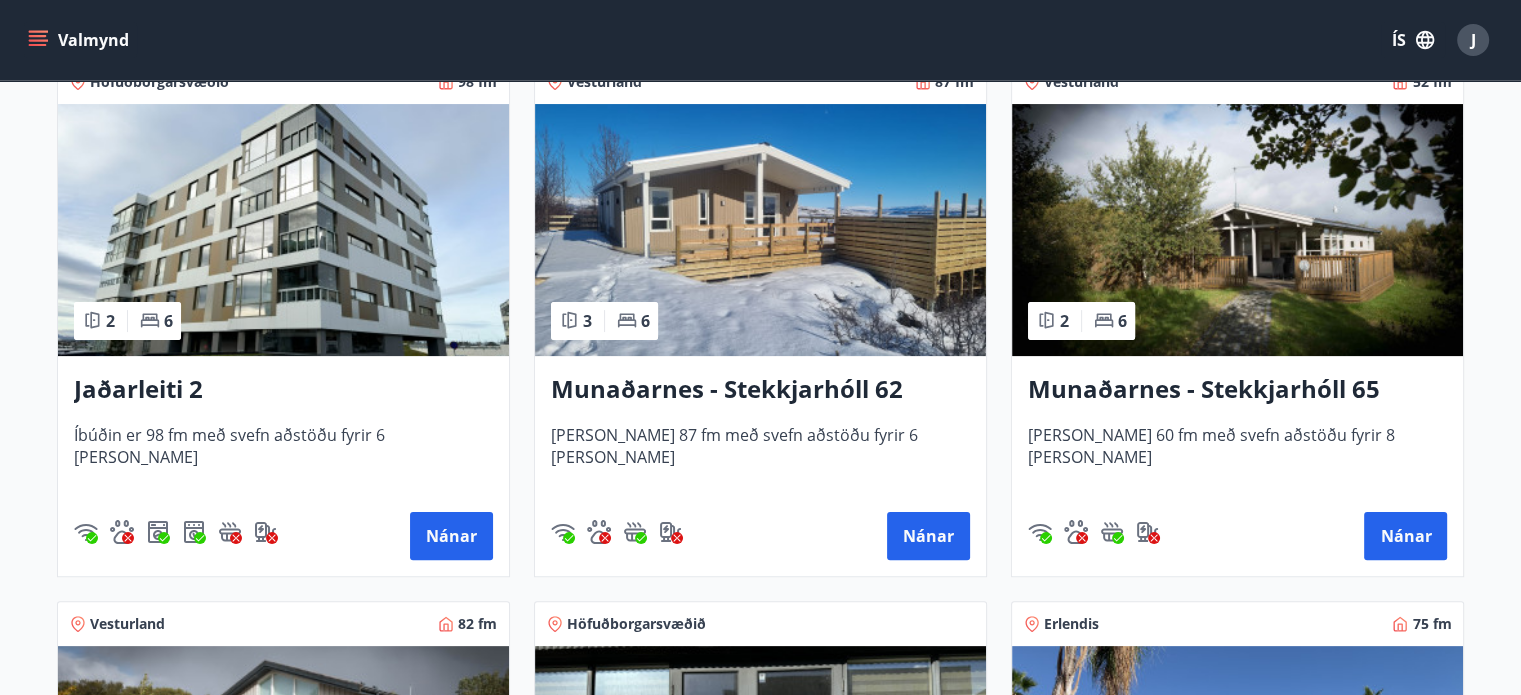 click at bounding box center (760, 230) 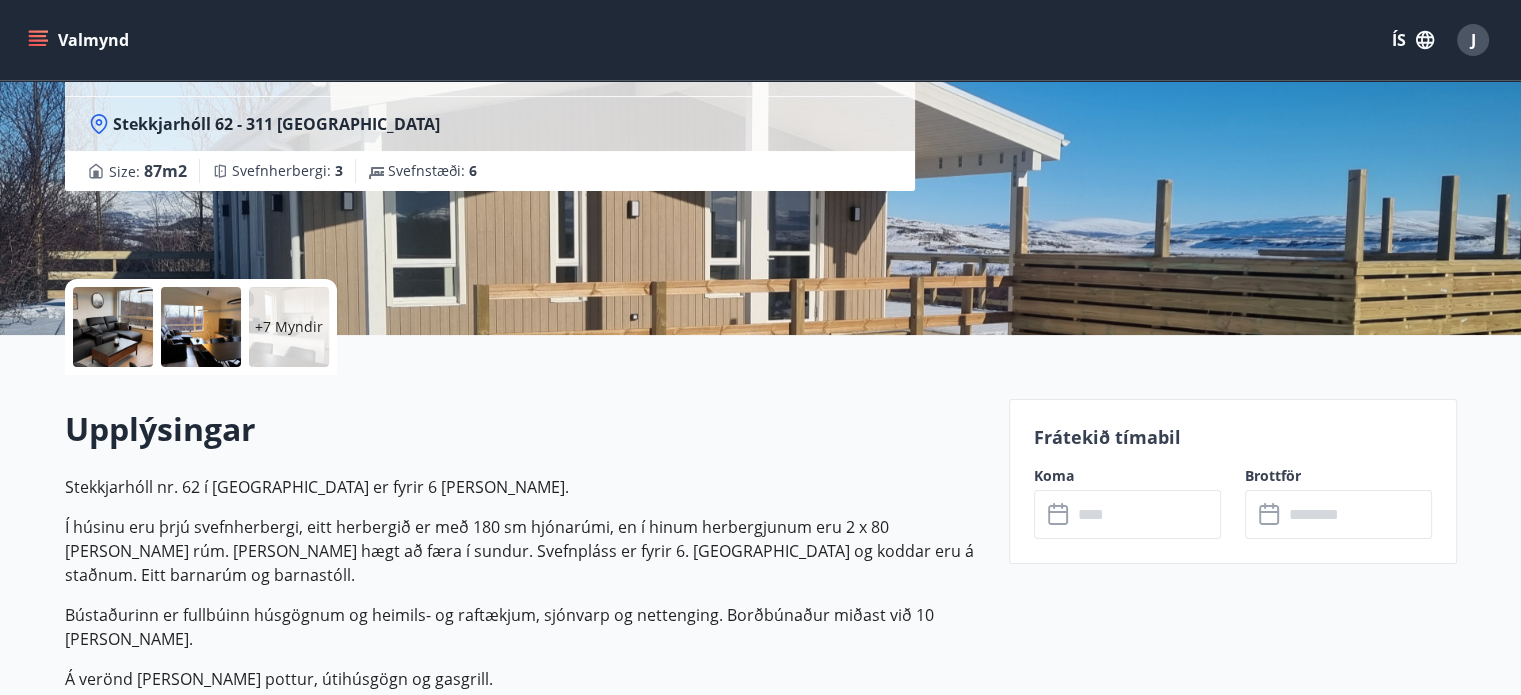 scroll, scrollTop: 300, scrollLeft: 0, axis: vertical 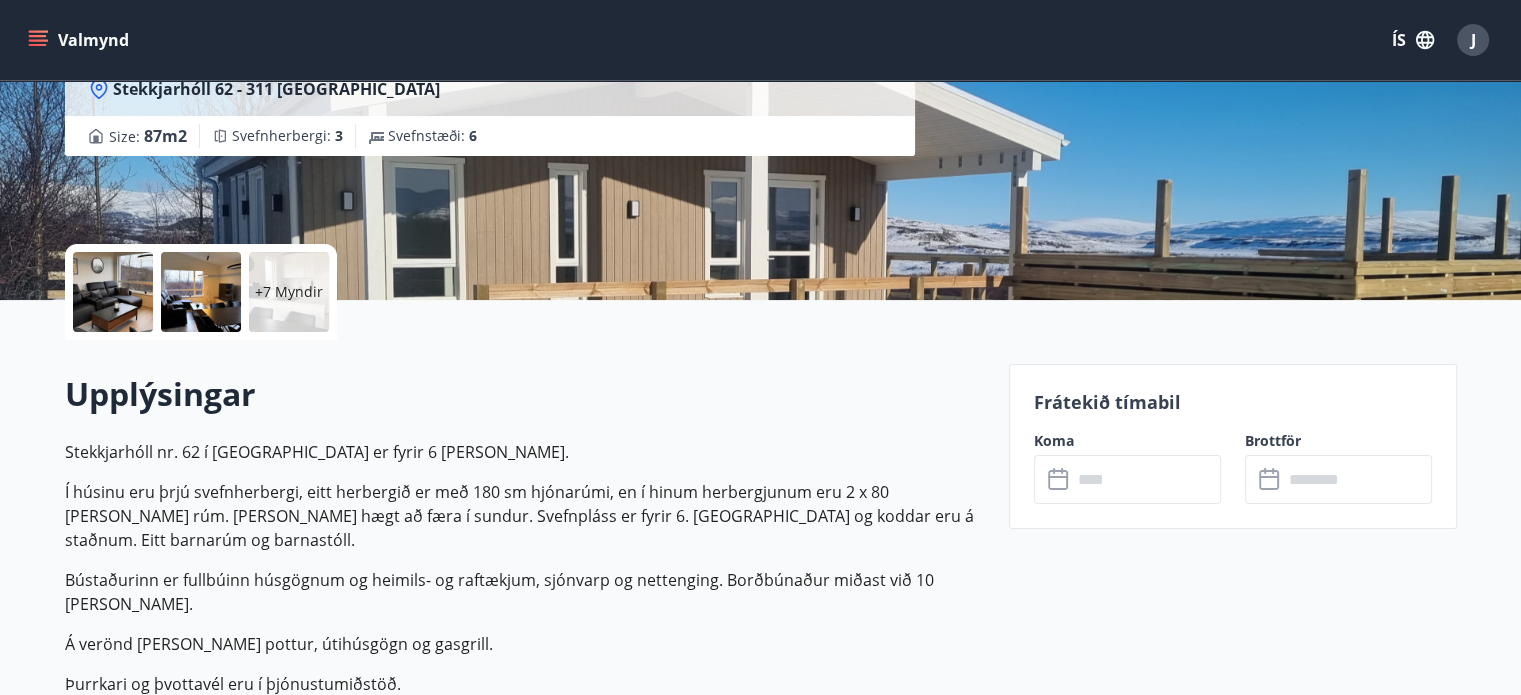 click at bounding box center [1146, 479] 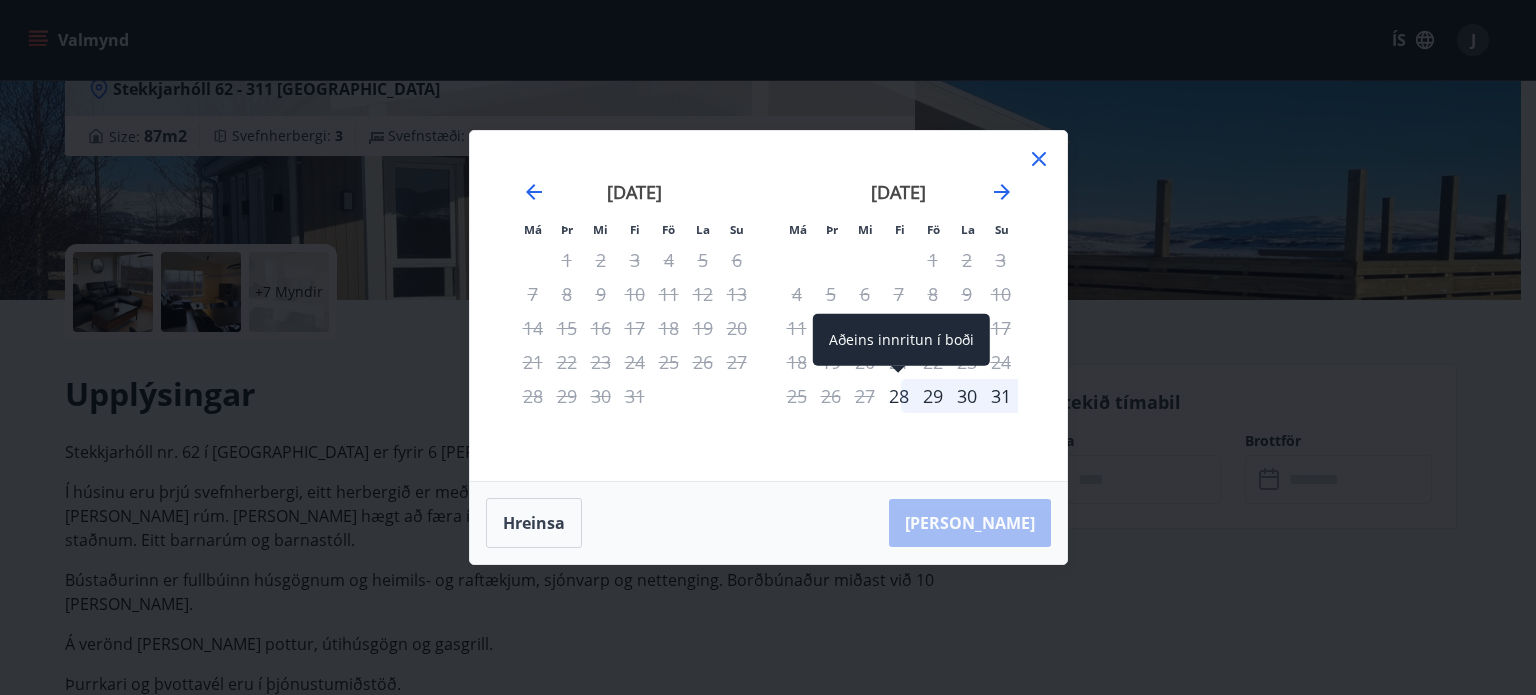 click on "28" at bounding box center (899, 396) 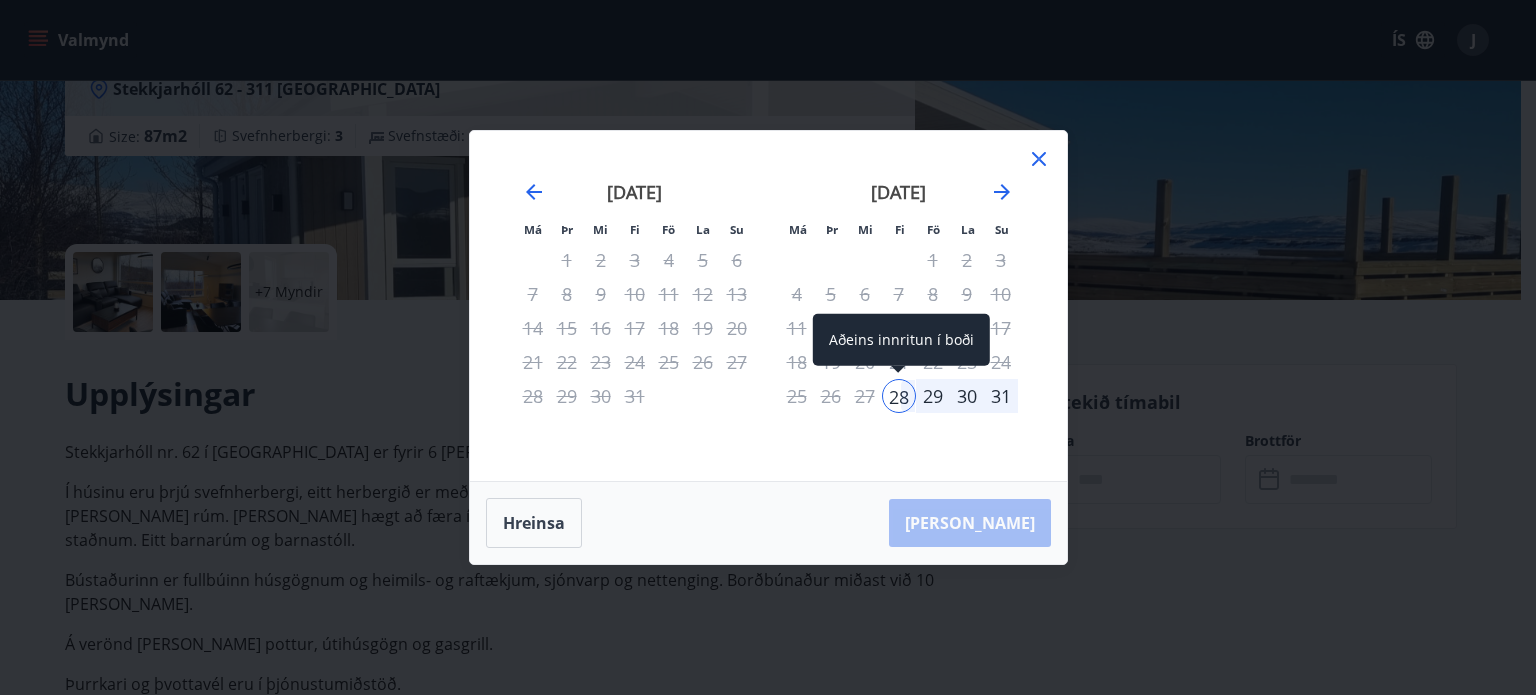 click on "28" at bounding box center (899, 396) 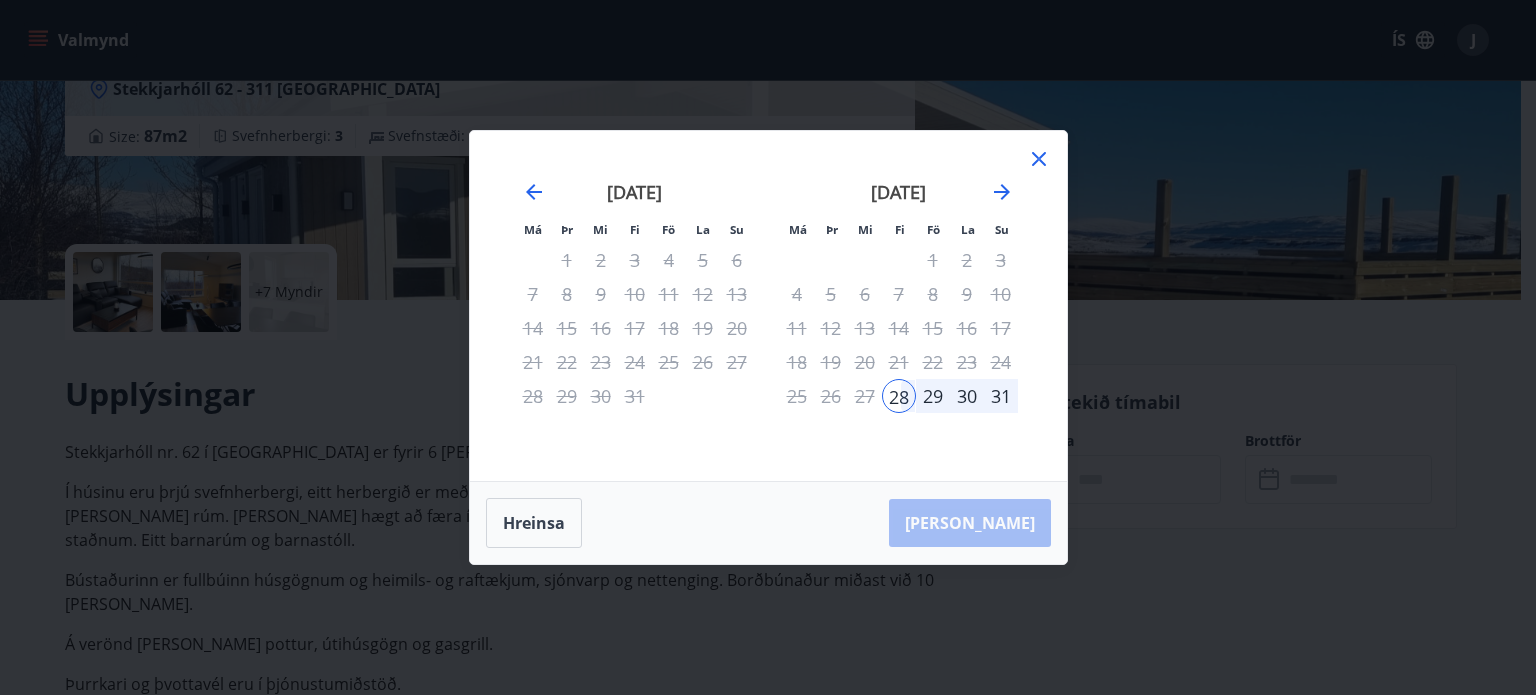 click on "[DATE] 1 2 3 4 5 6 7 8 9 10 11 12 13 14 15 16 17 18 19 20 21 22 23 24 25 26 27 28 29 30 31" at bounding box center [899, 319] 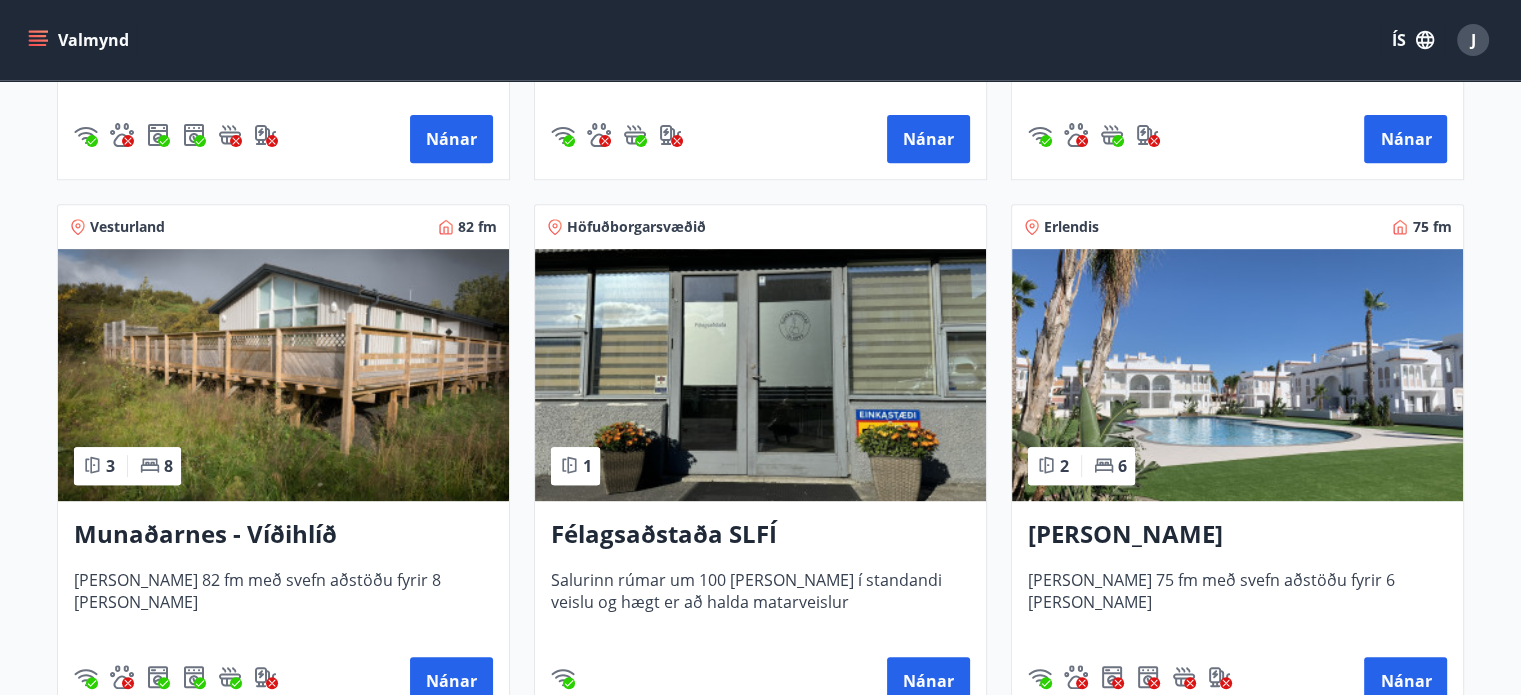 scroll, scrollTop: 800, scrollLeft: 0, axis: vertical 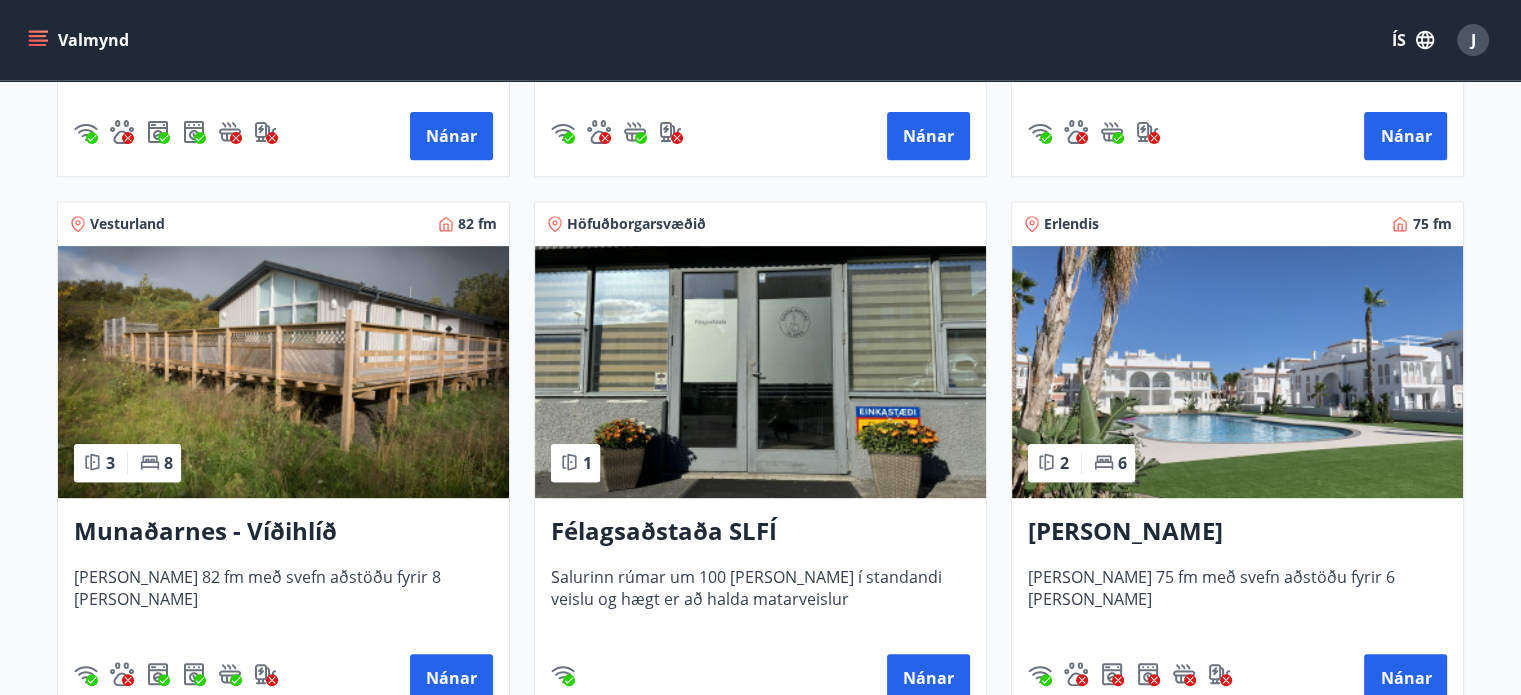 click on "Munaðarnes - Víðihlíð" at bounding box center [283, 532] 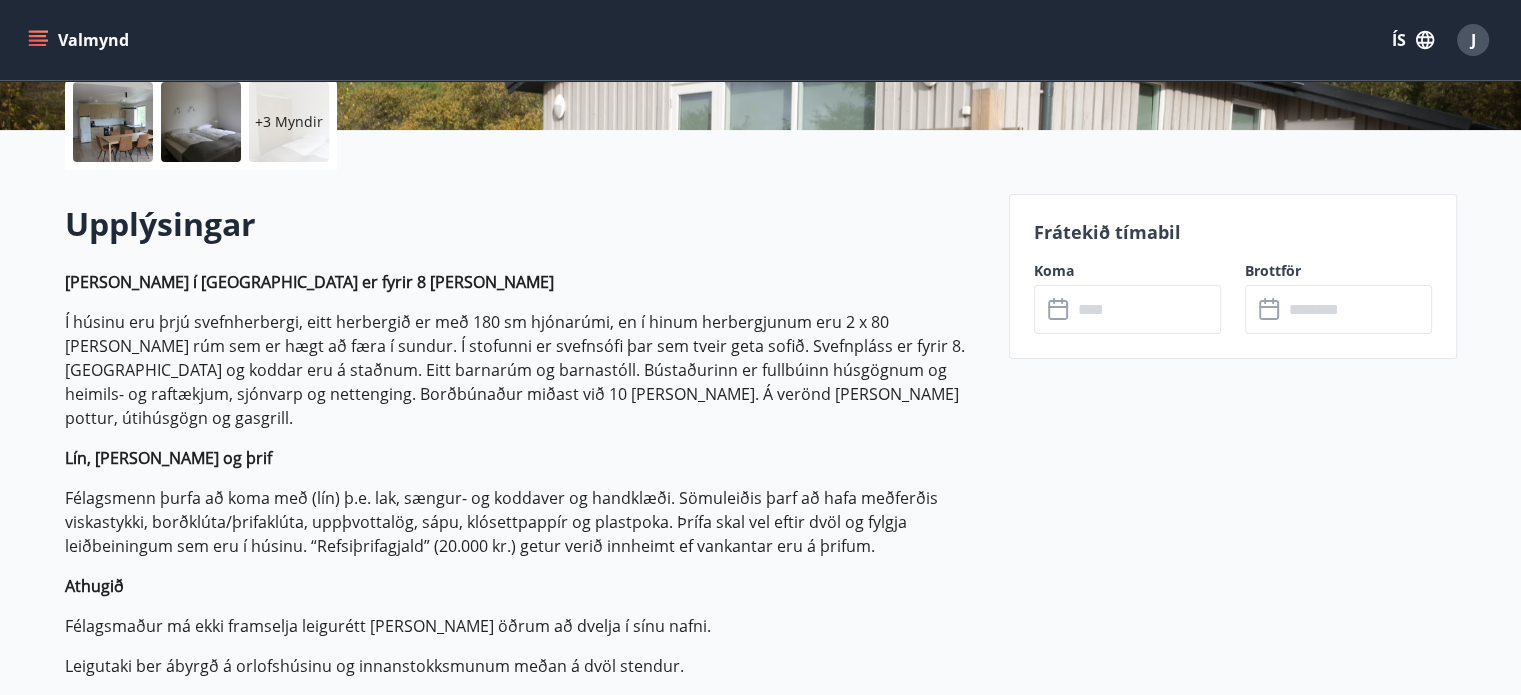 scroll, scrollTop: 500, scrollLeft: 0, axis: vertical 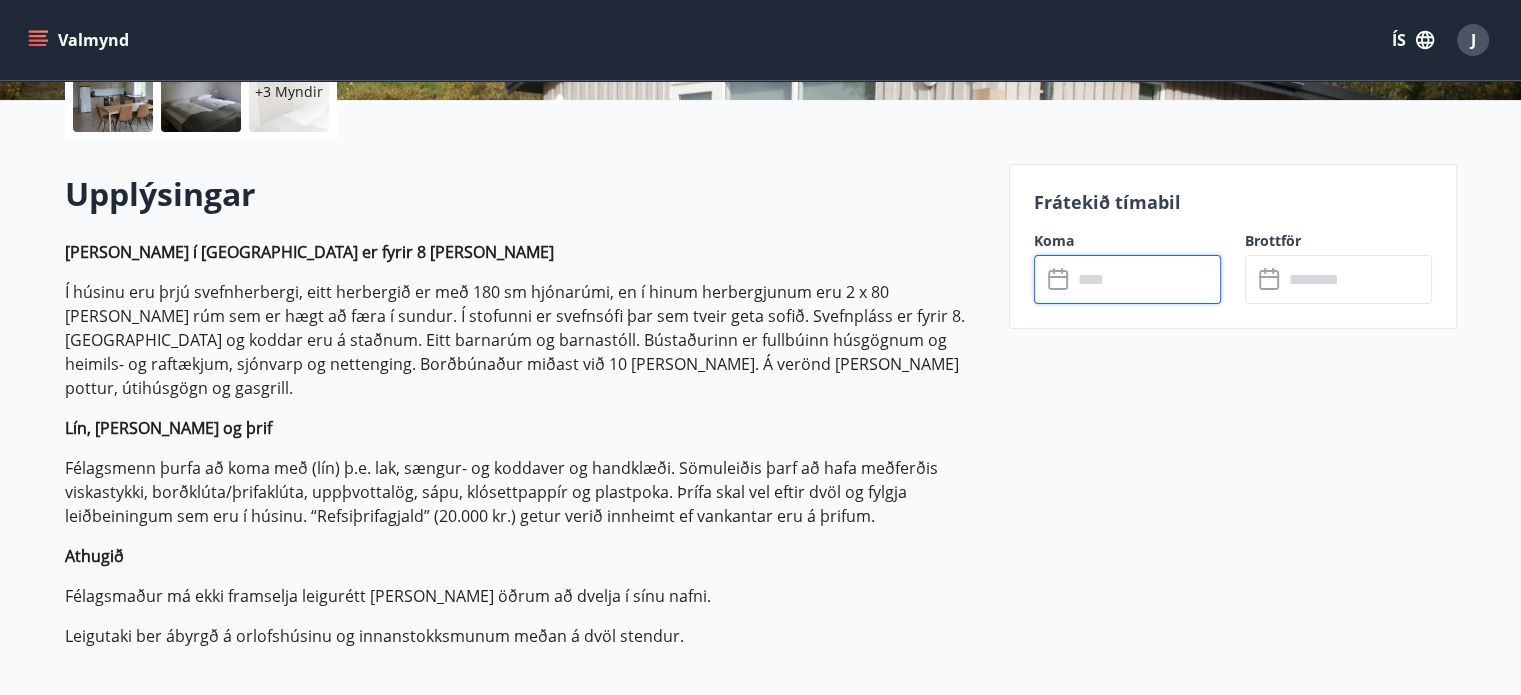 click at bounding box center (1146, 279) 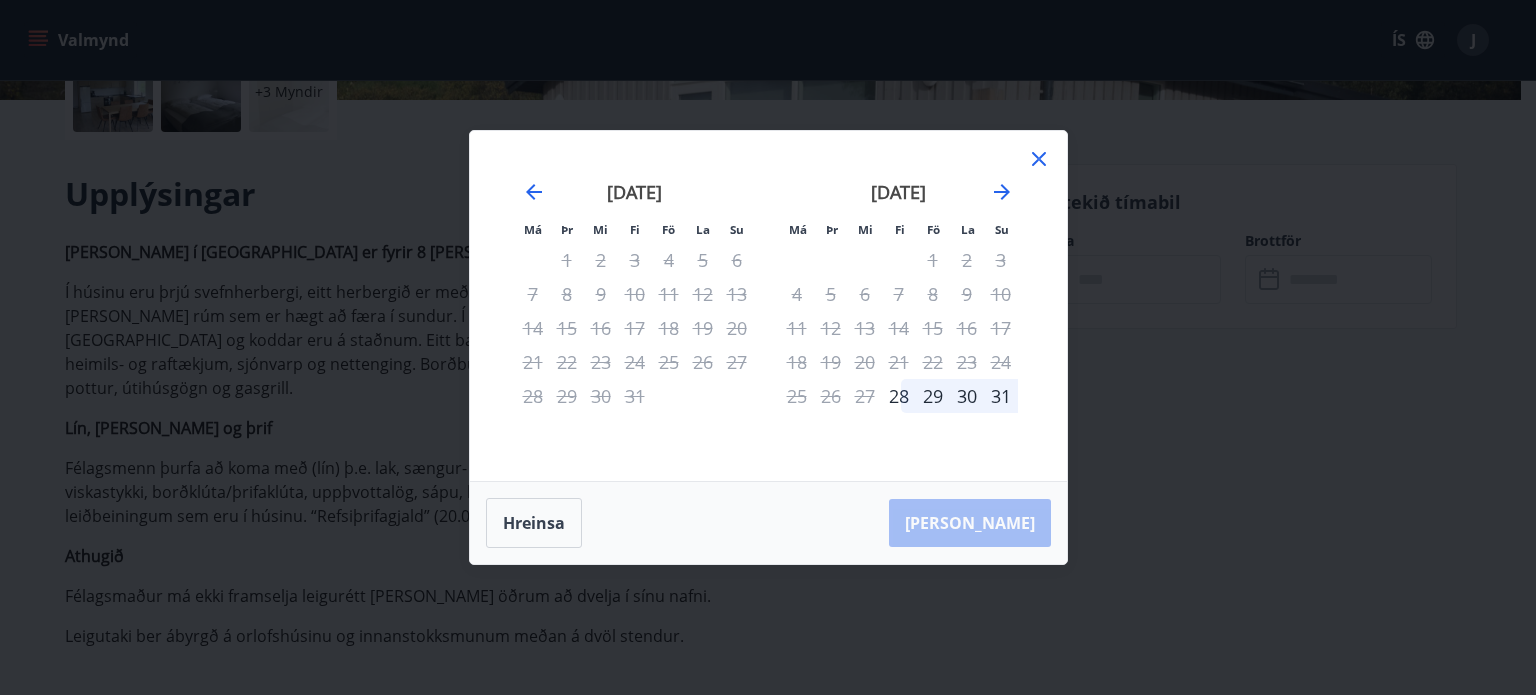 click 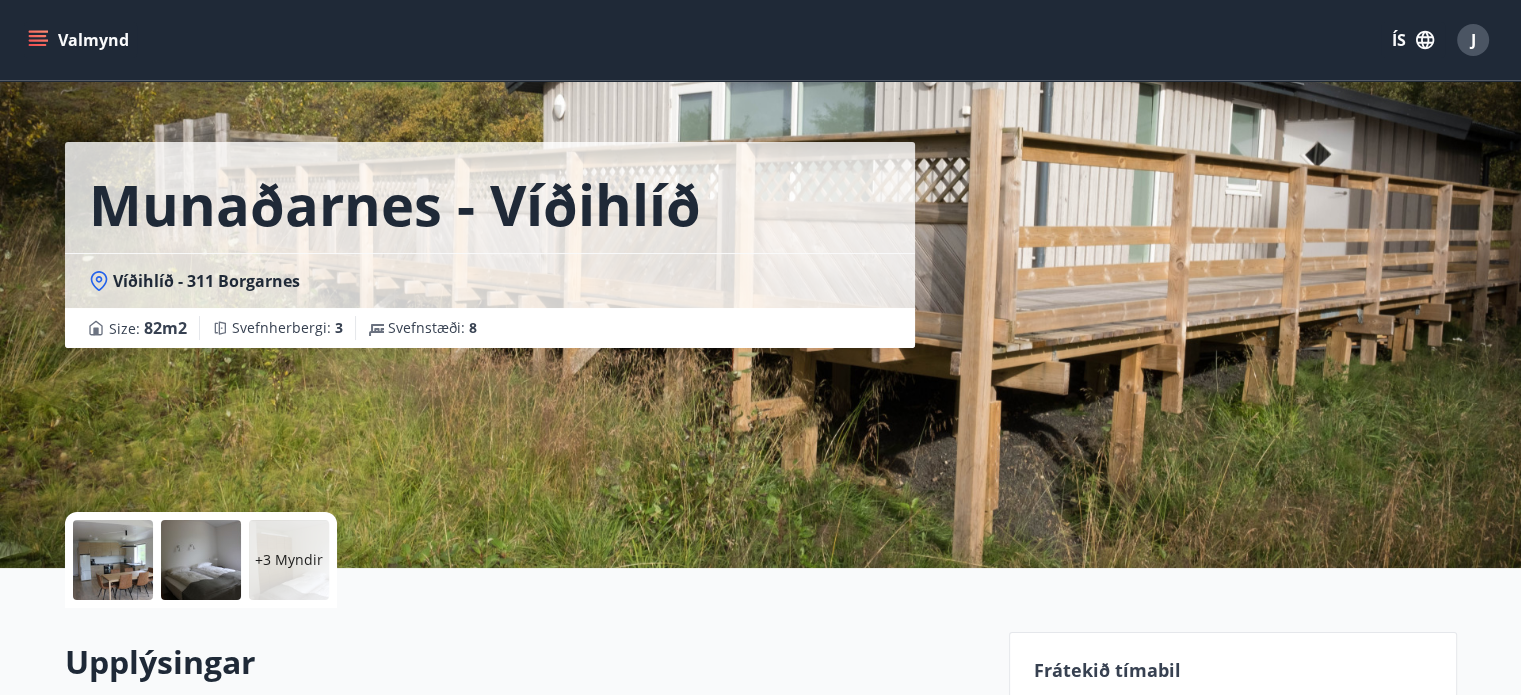 scroll, scrollTop: 0, scrollLeft: 0, axis: both 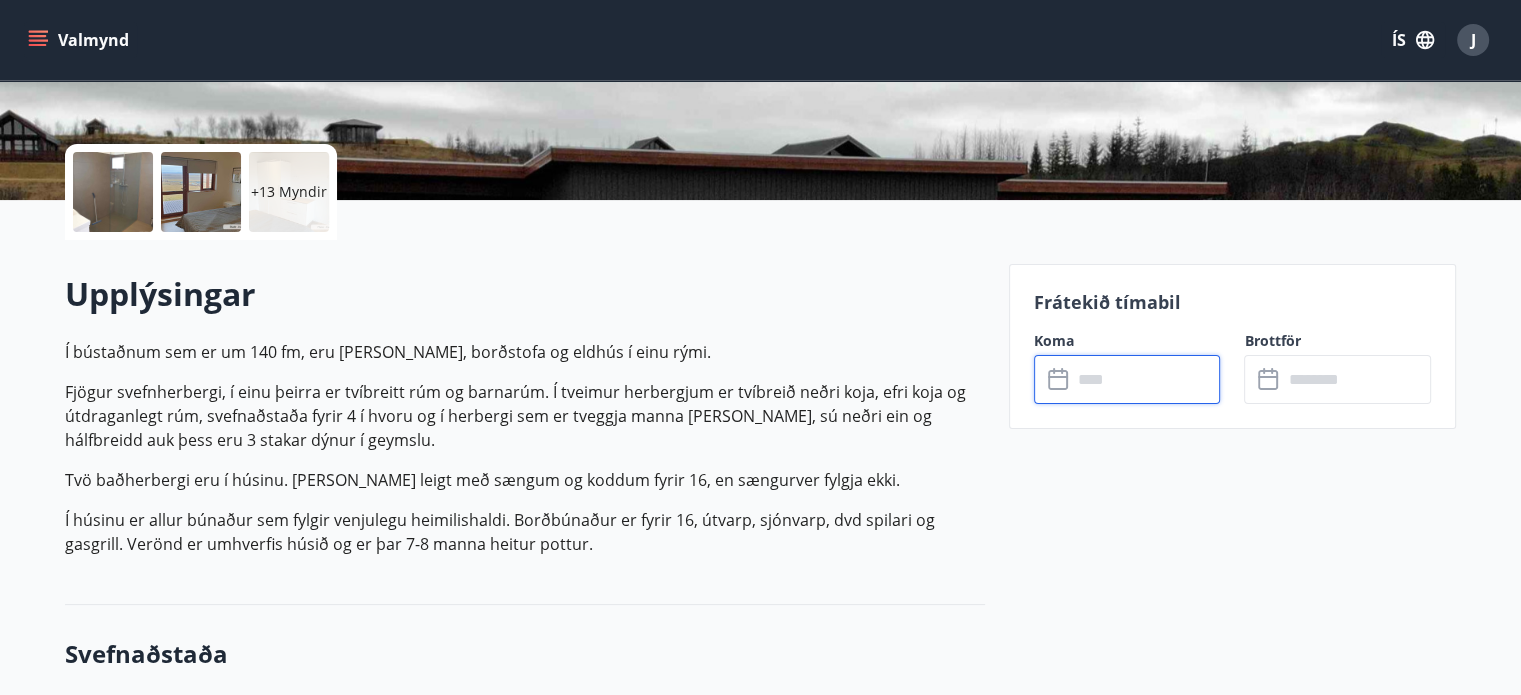 click at bounding box center (1146, 379) 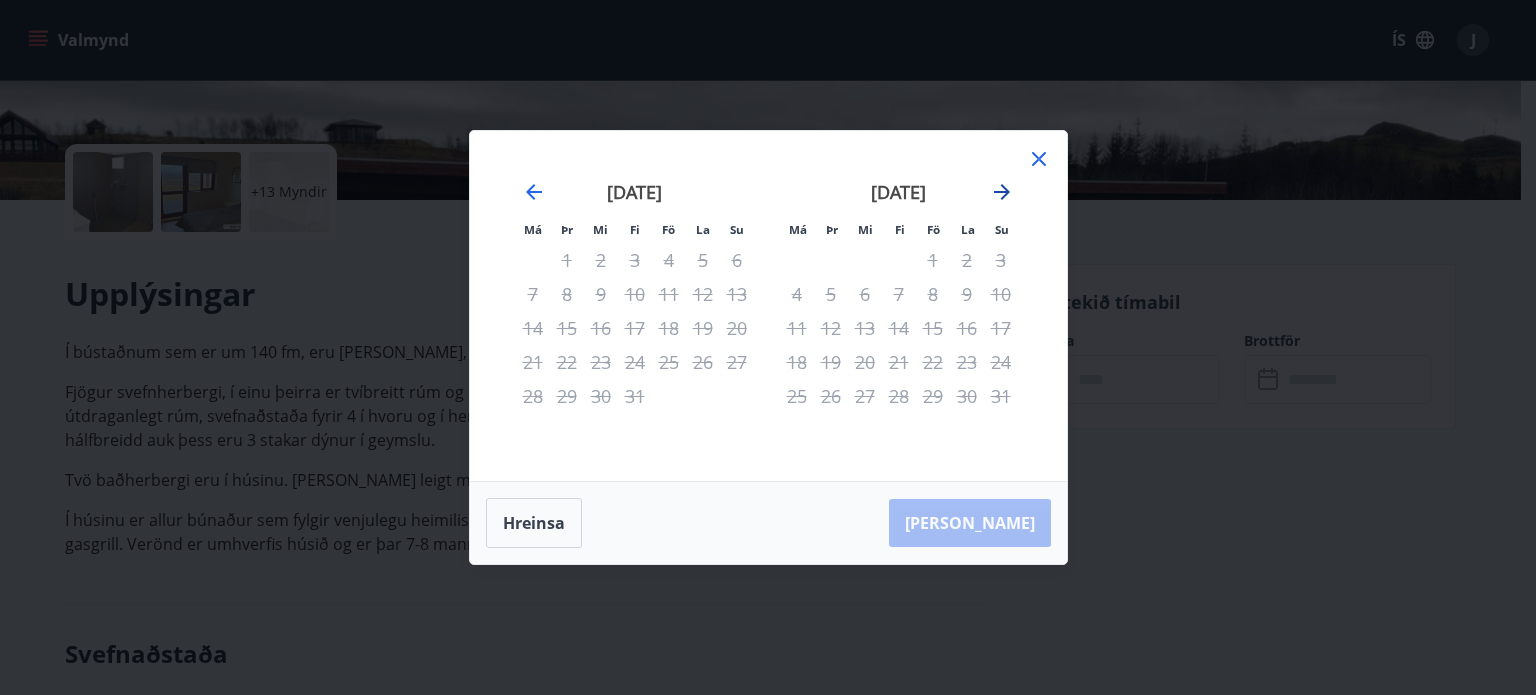 click 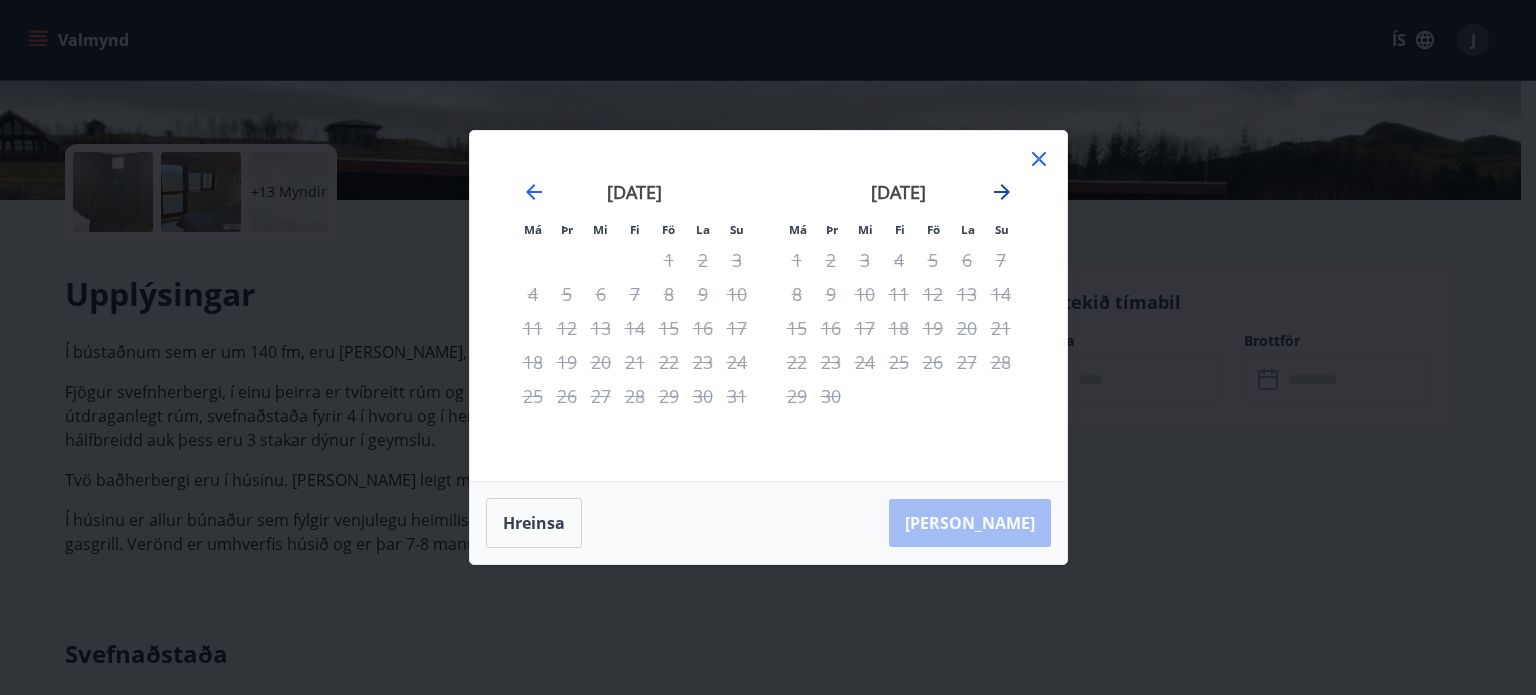 click 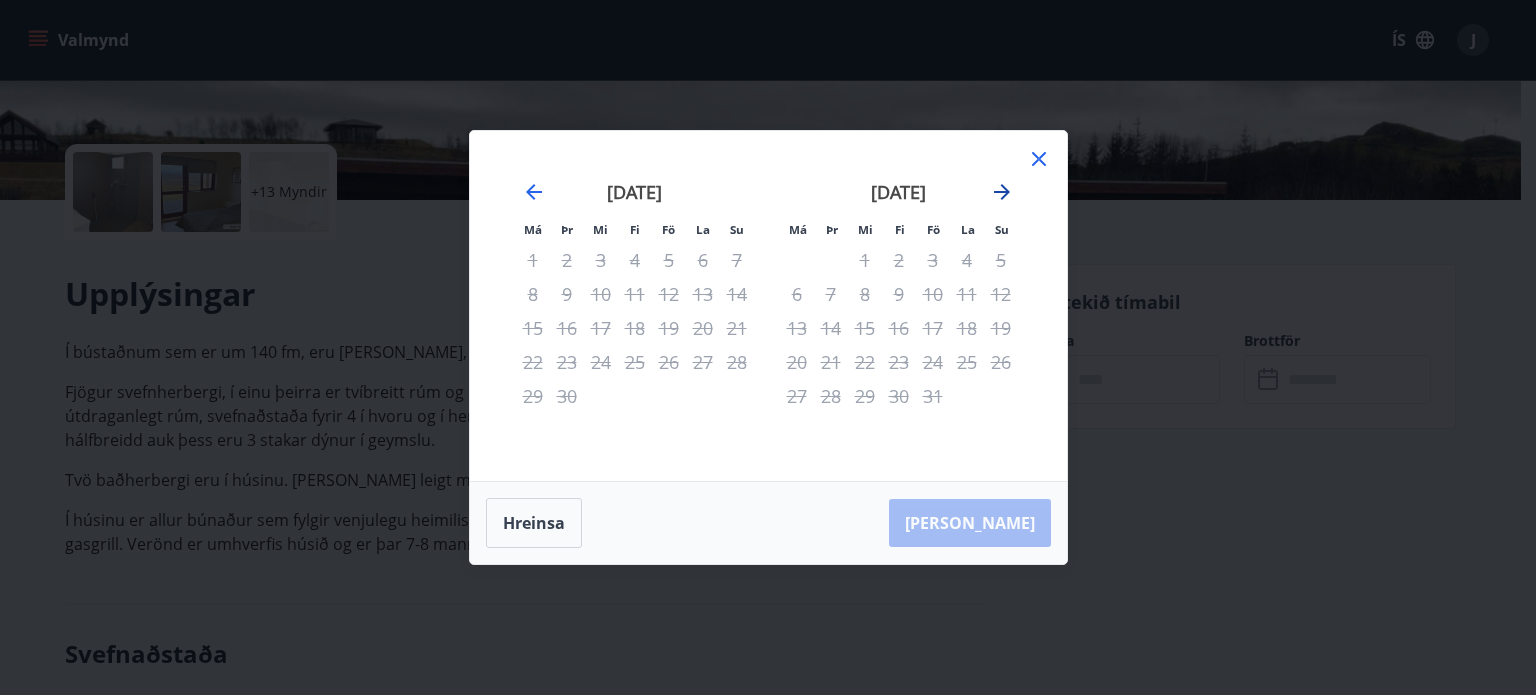 click 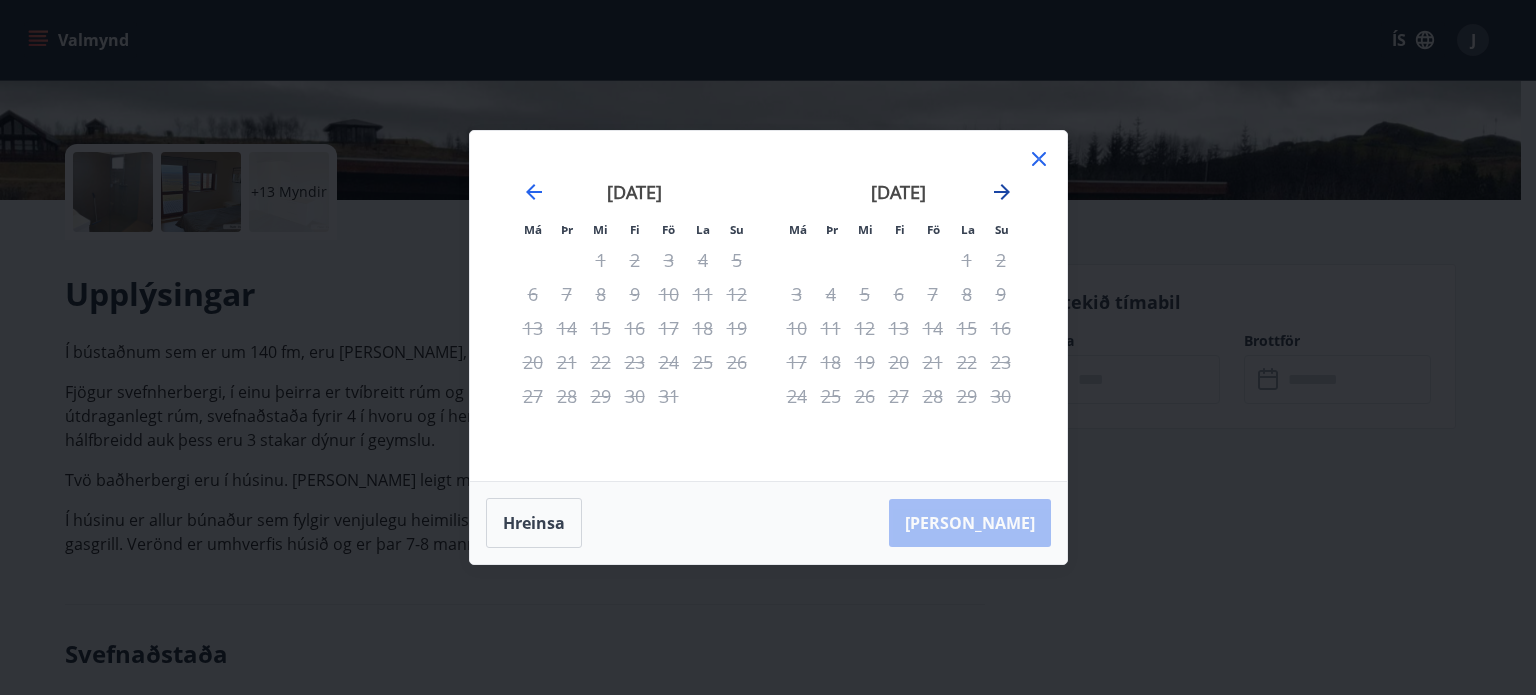 click 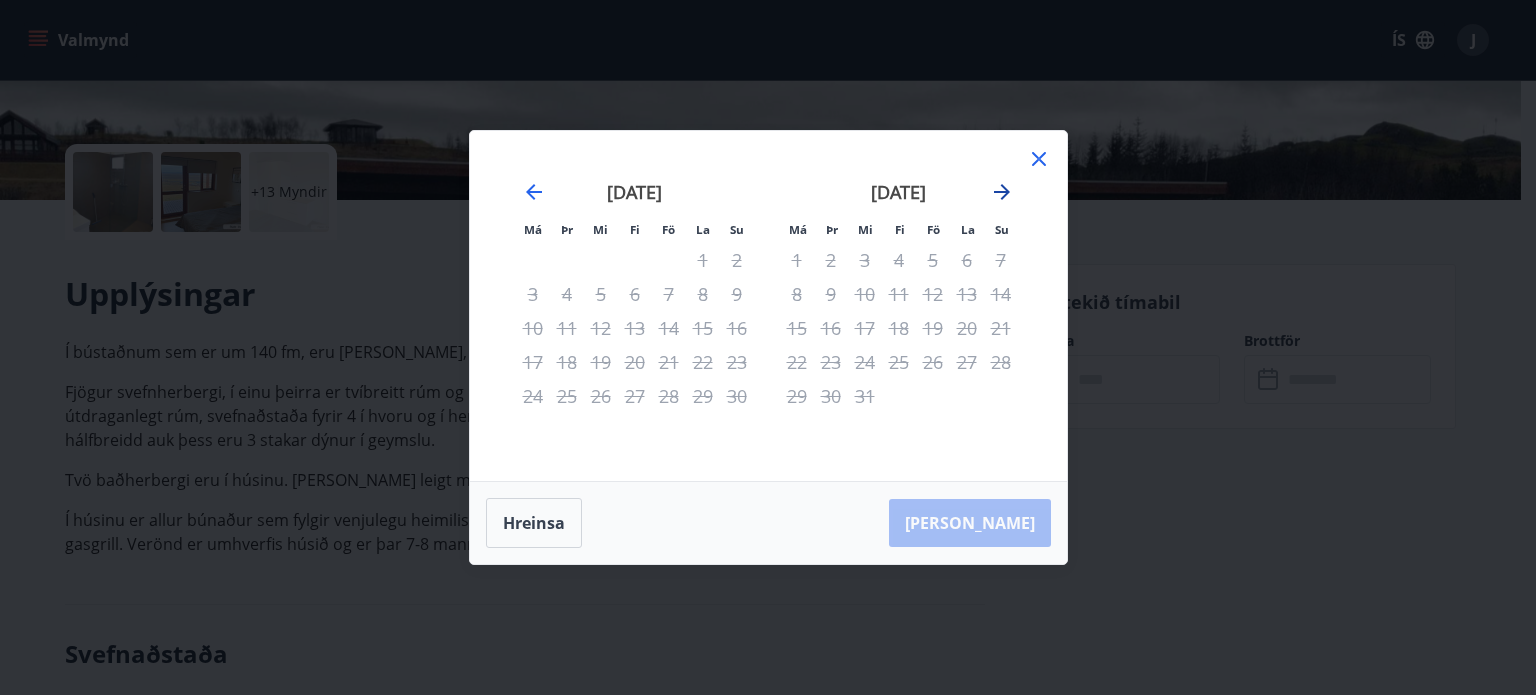 click 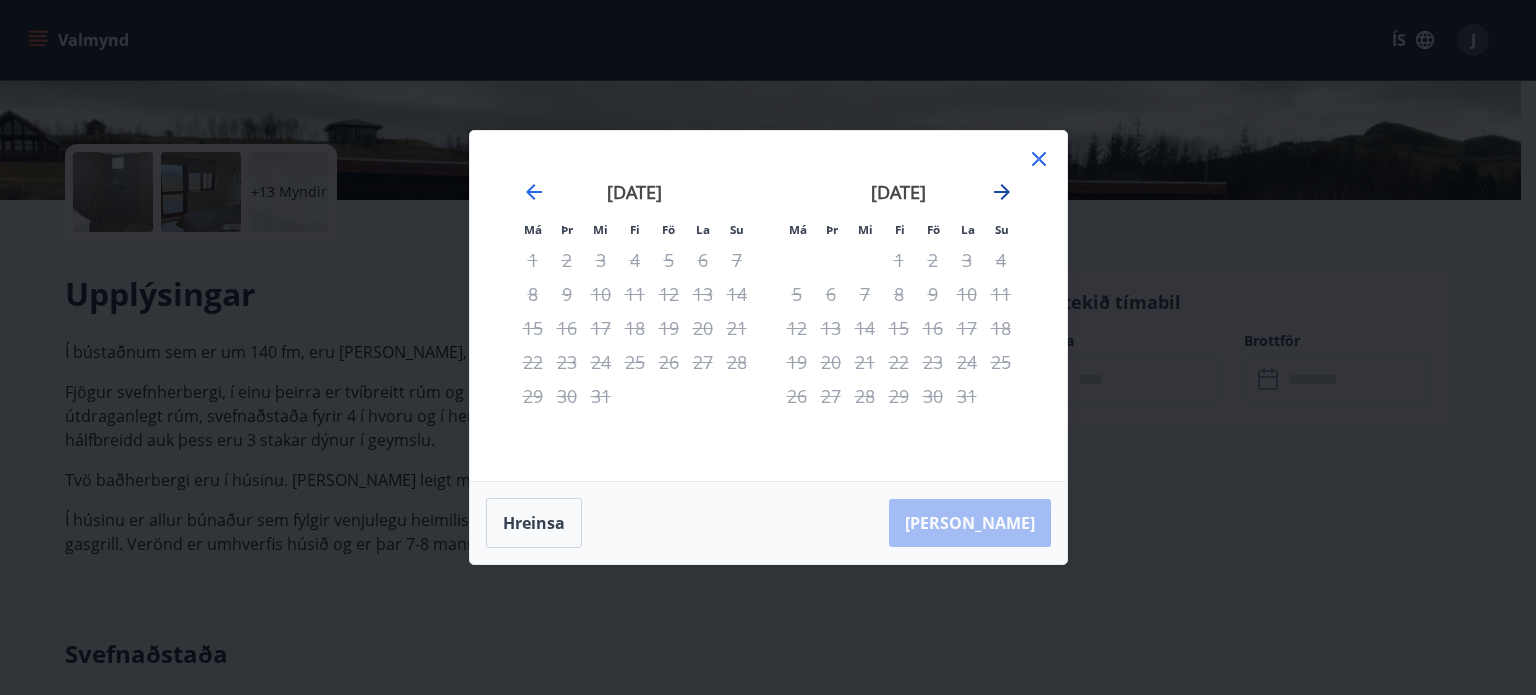 click 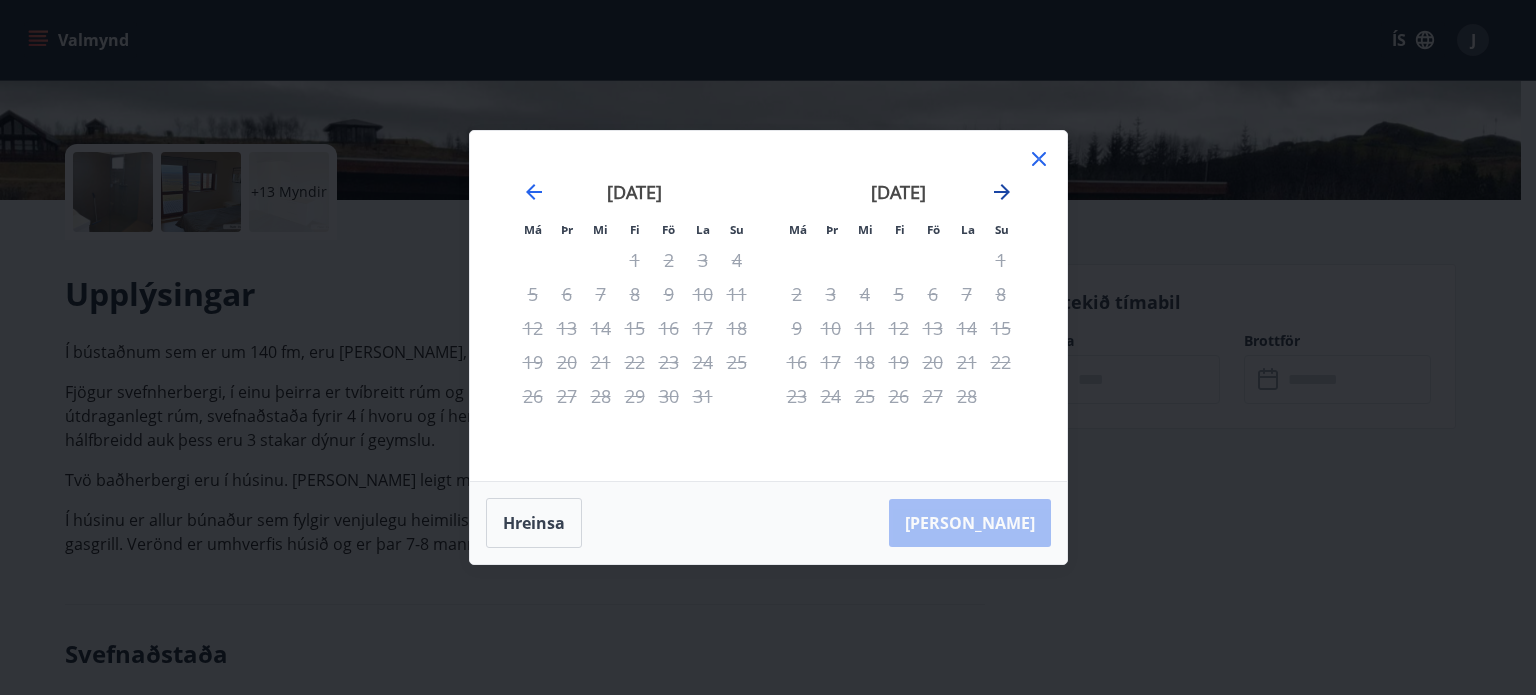 click 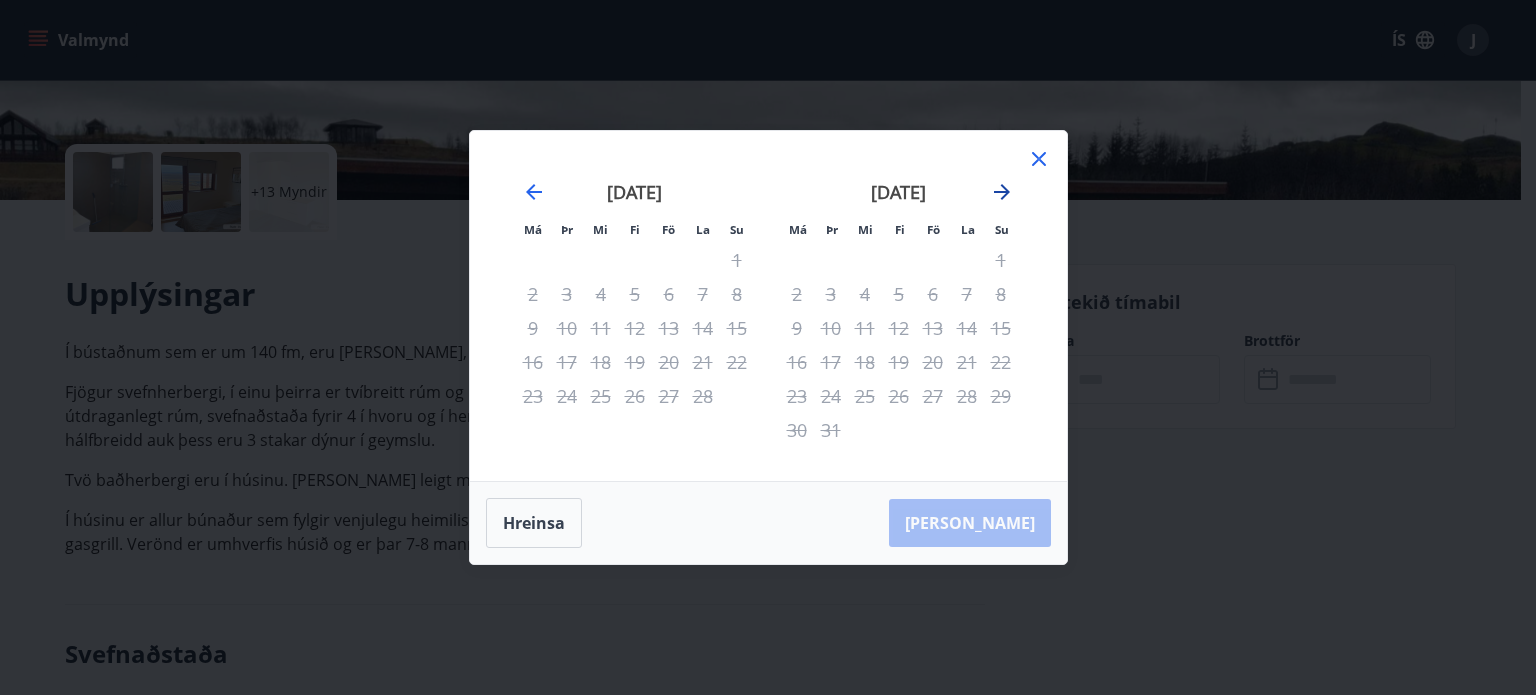 click 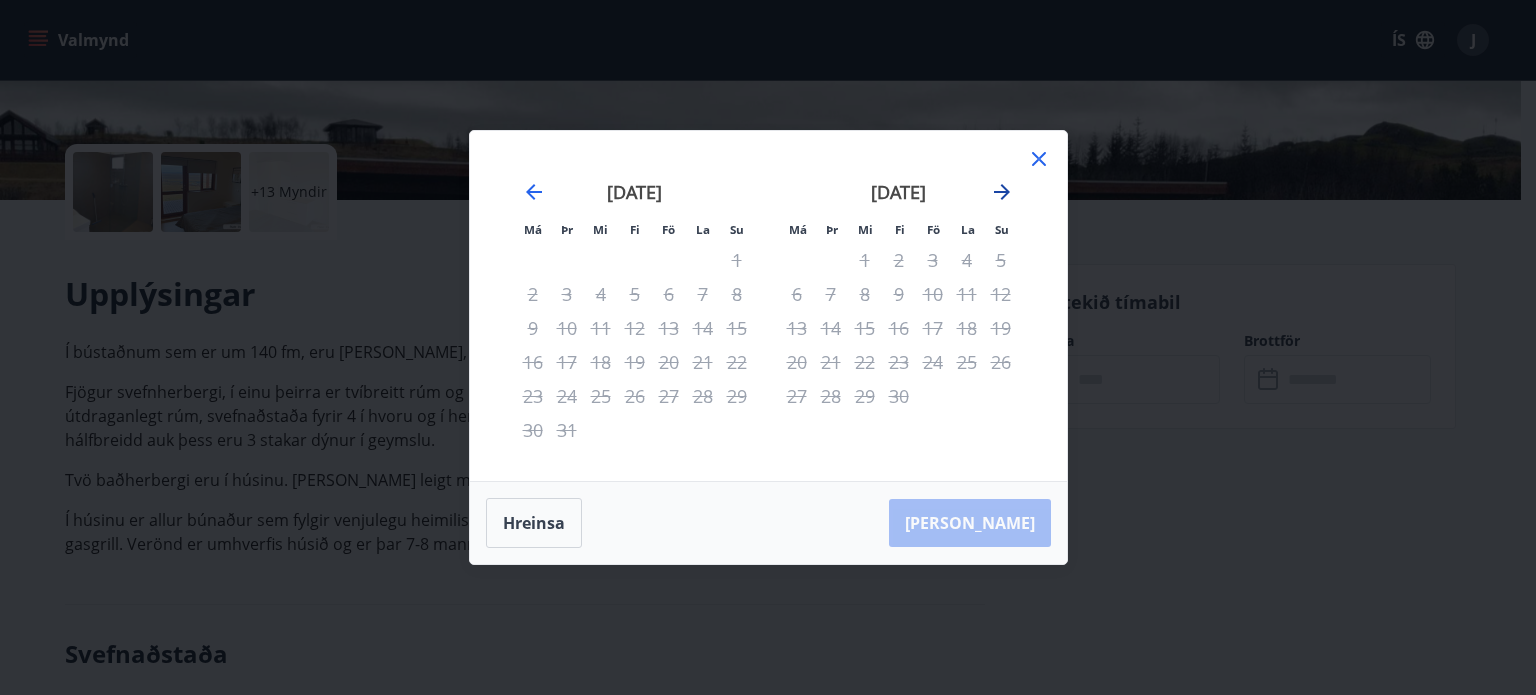click 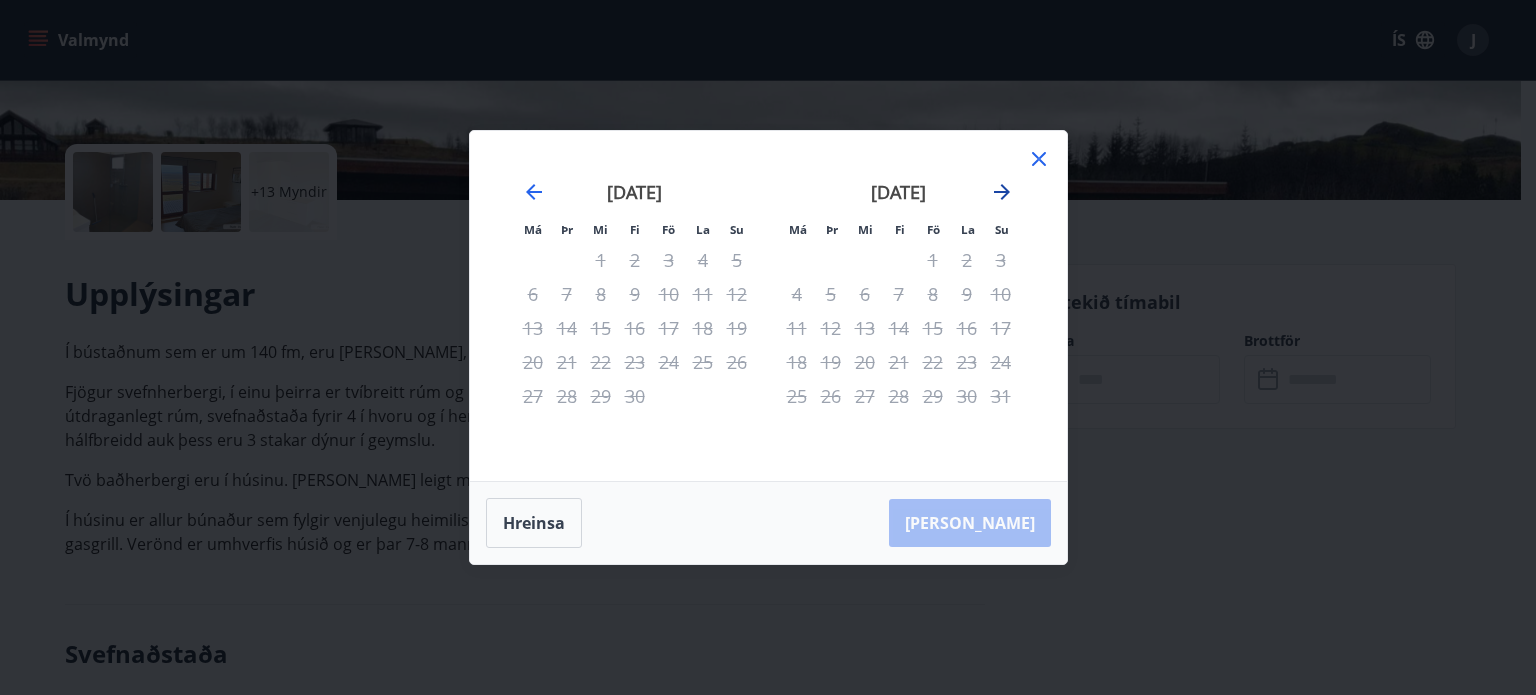 click 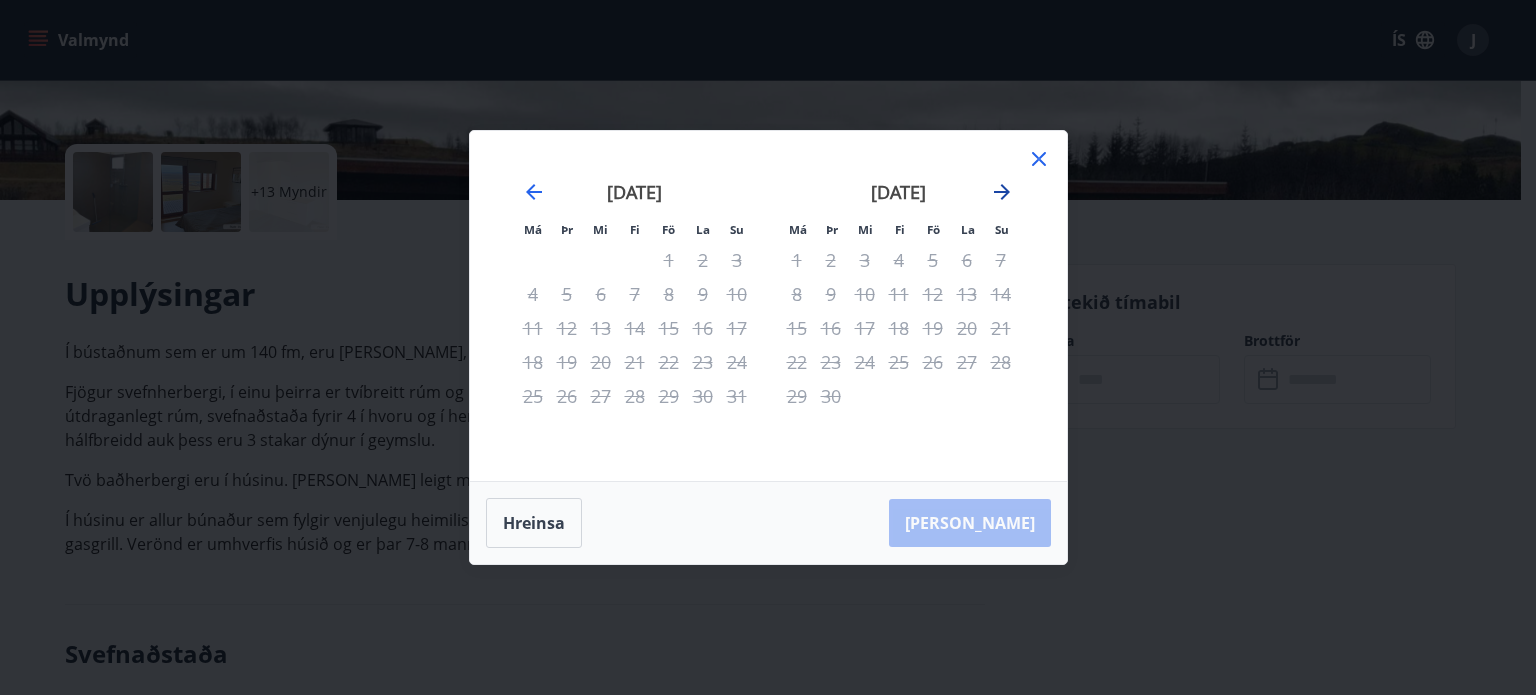 click 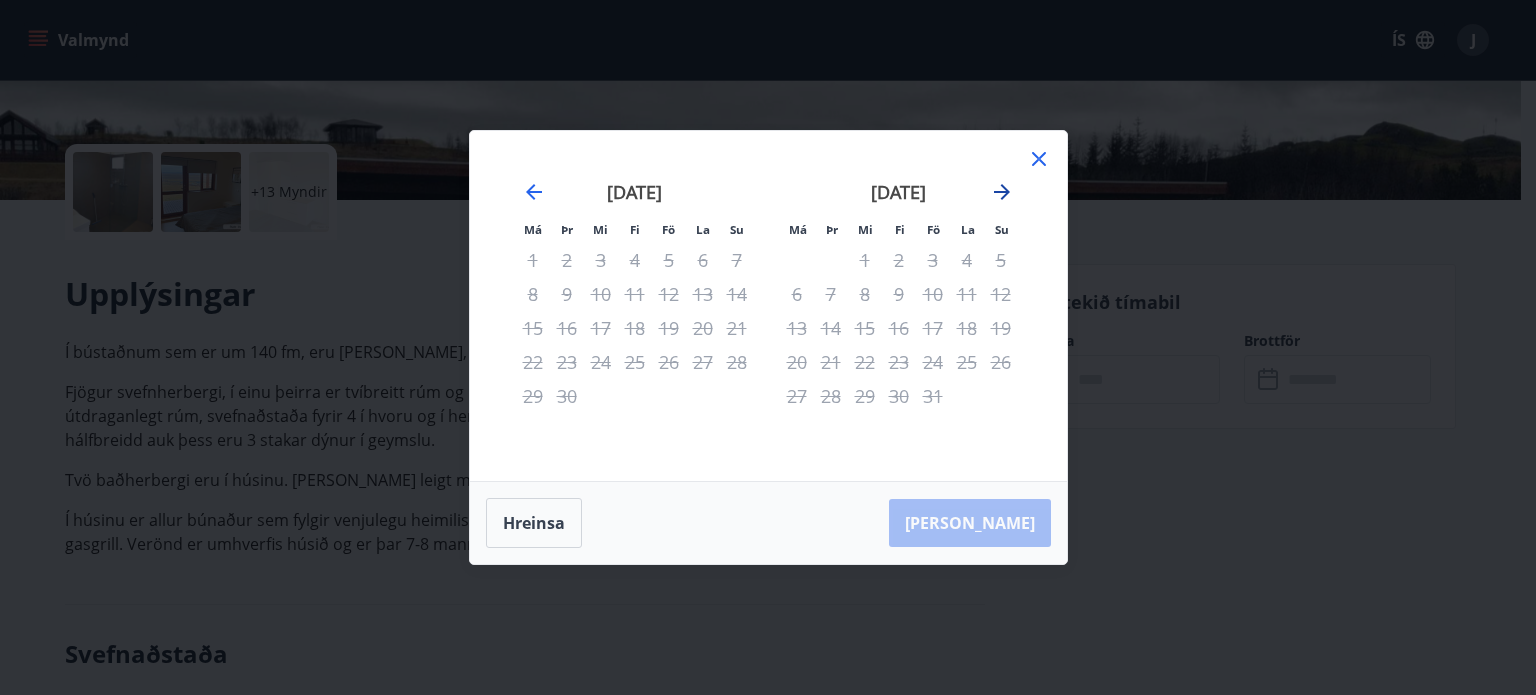 click 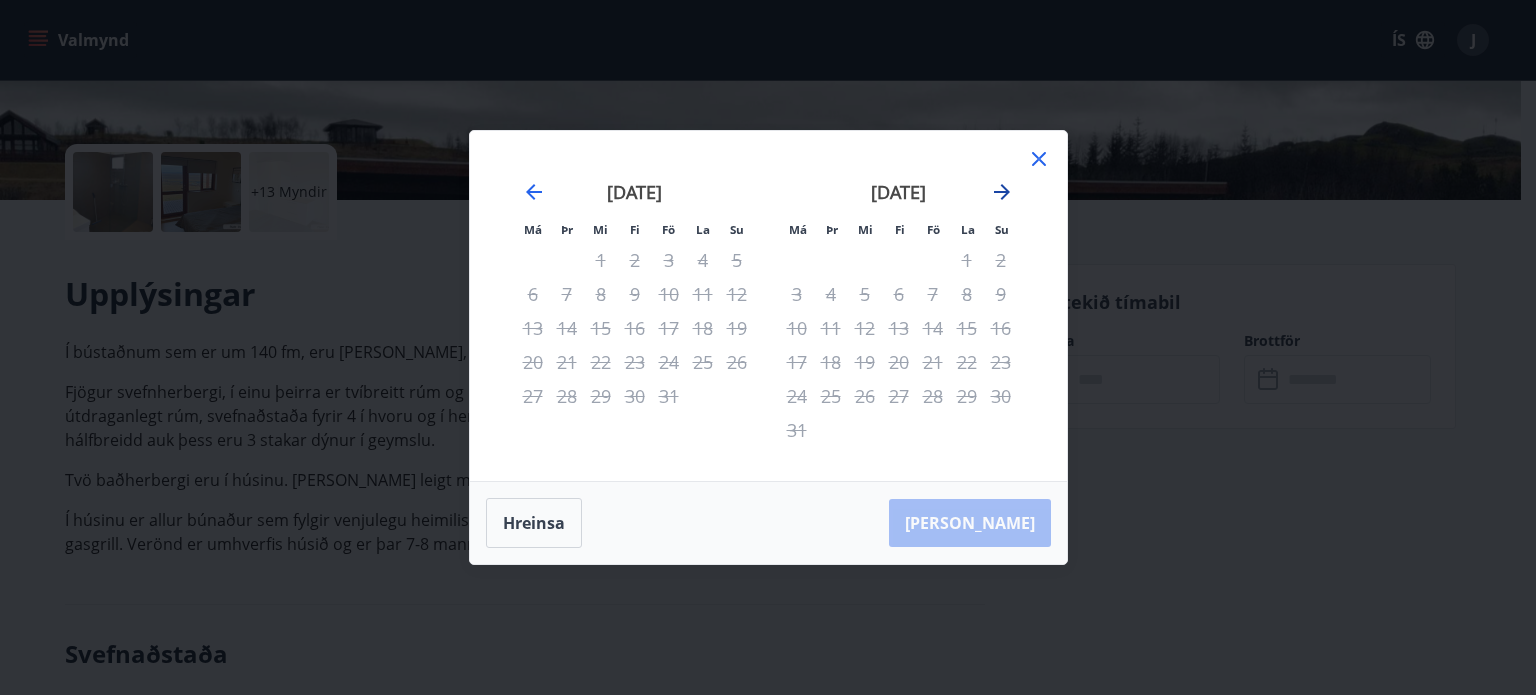 click 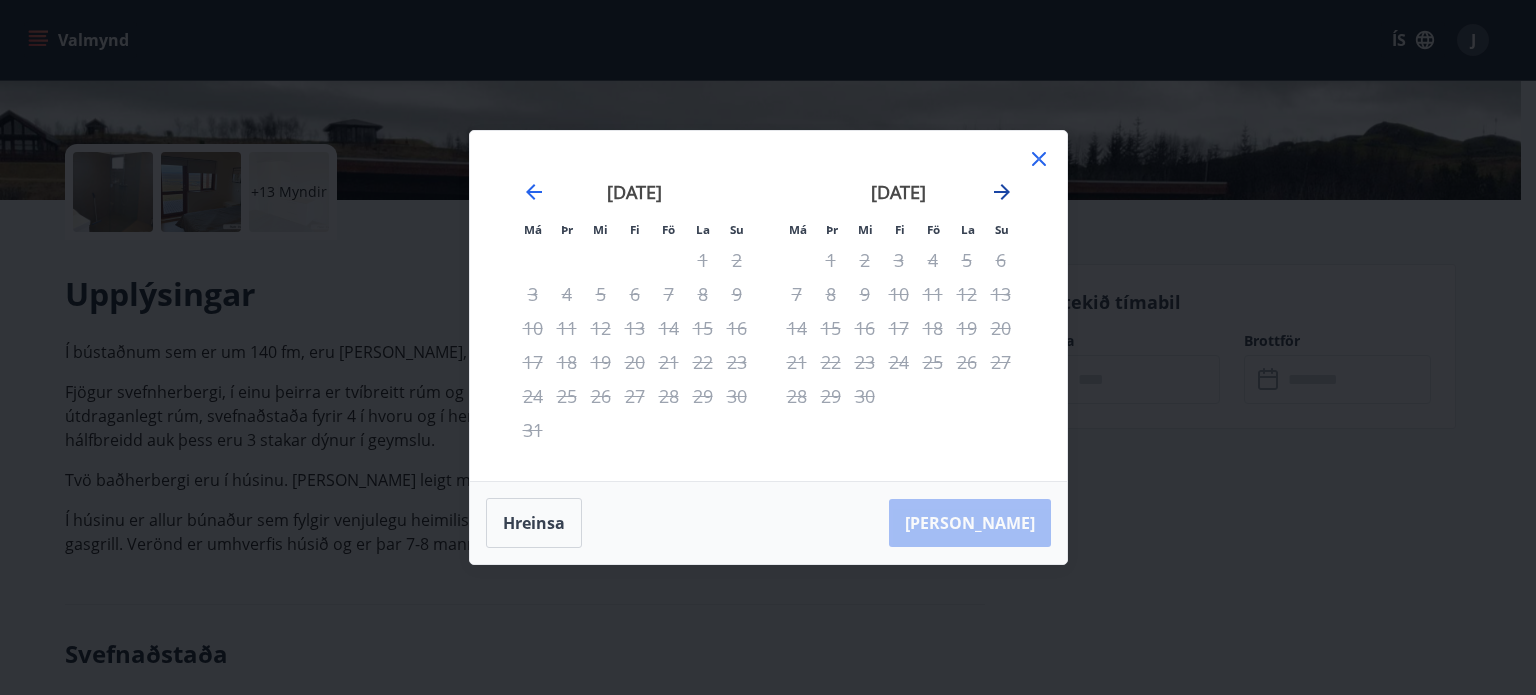 click 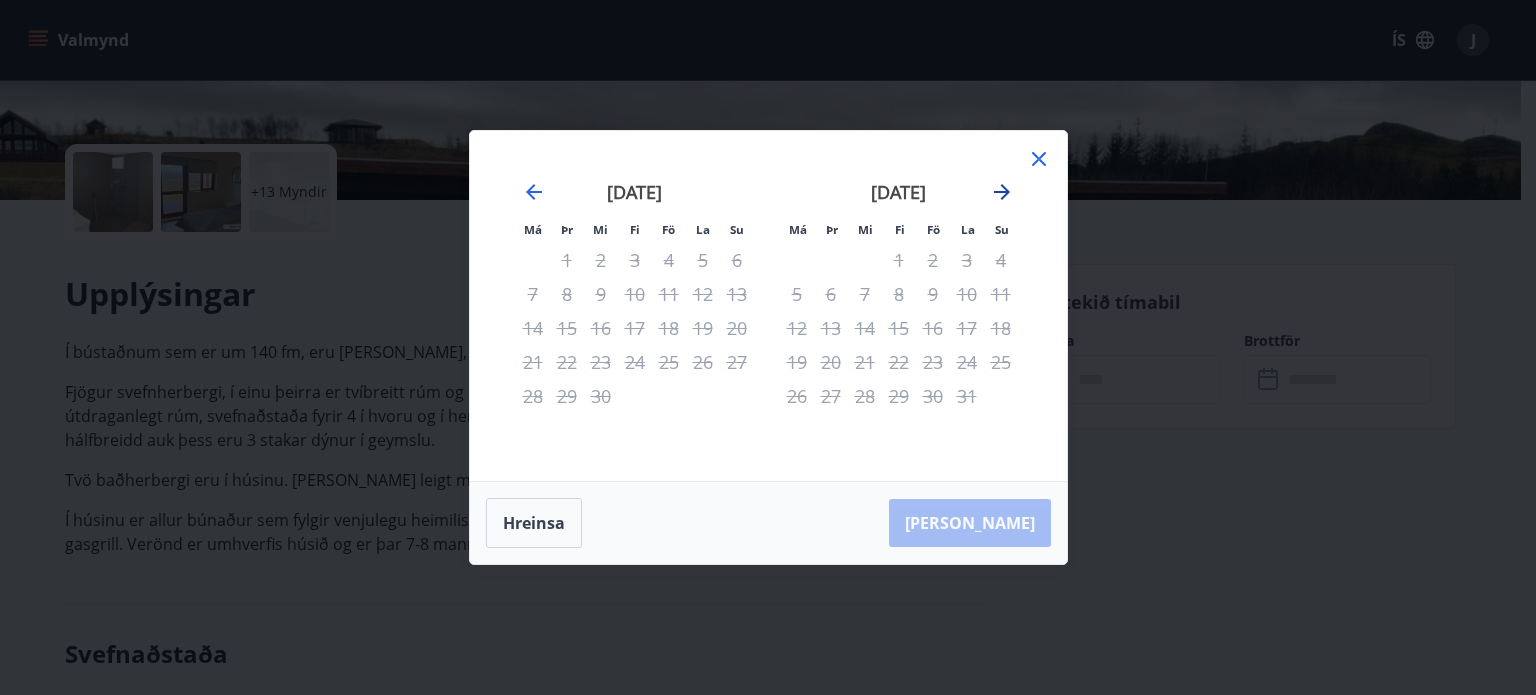 click 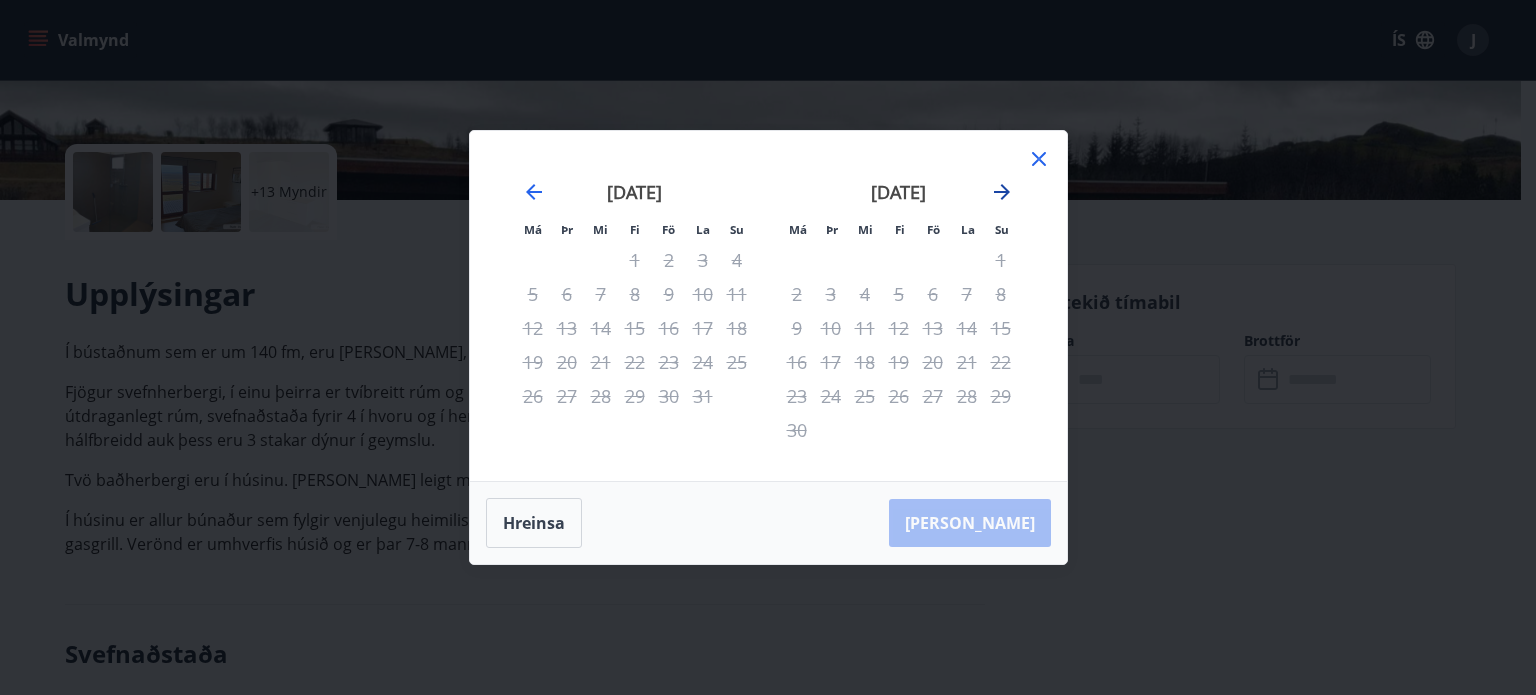 click 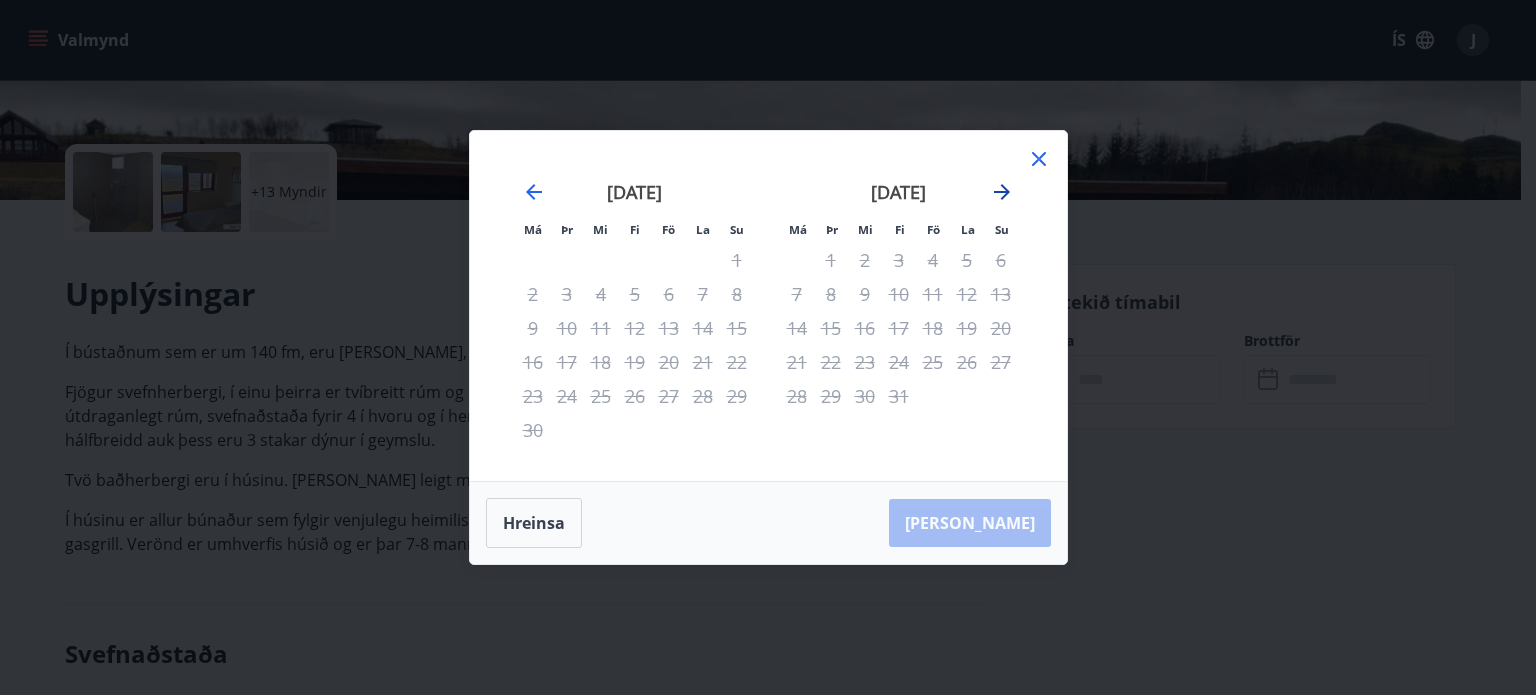 click 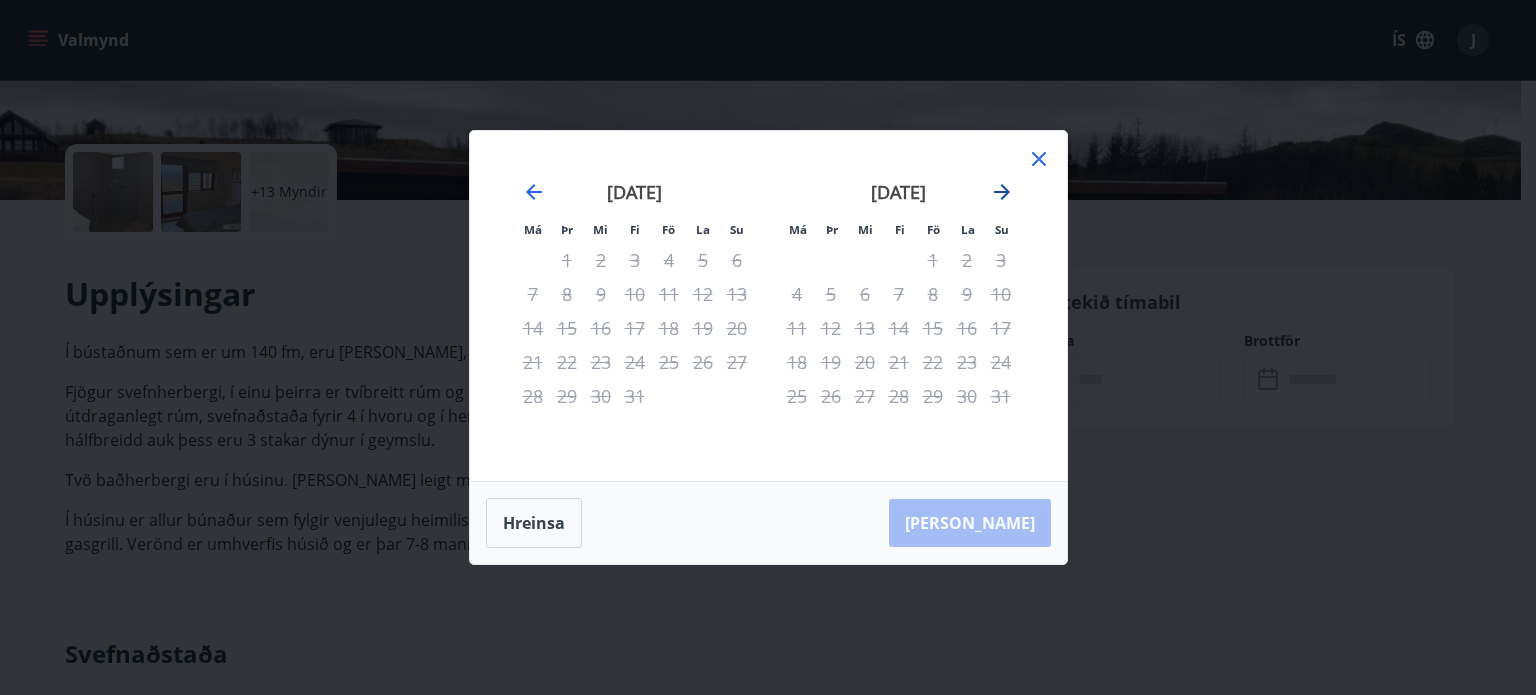 click 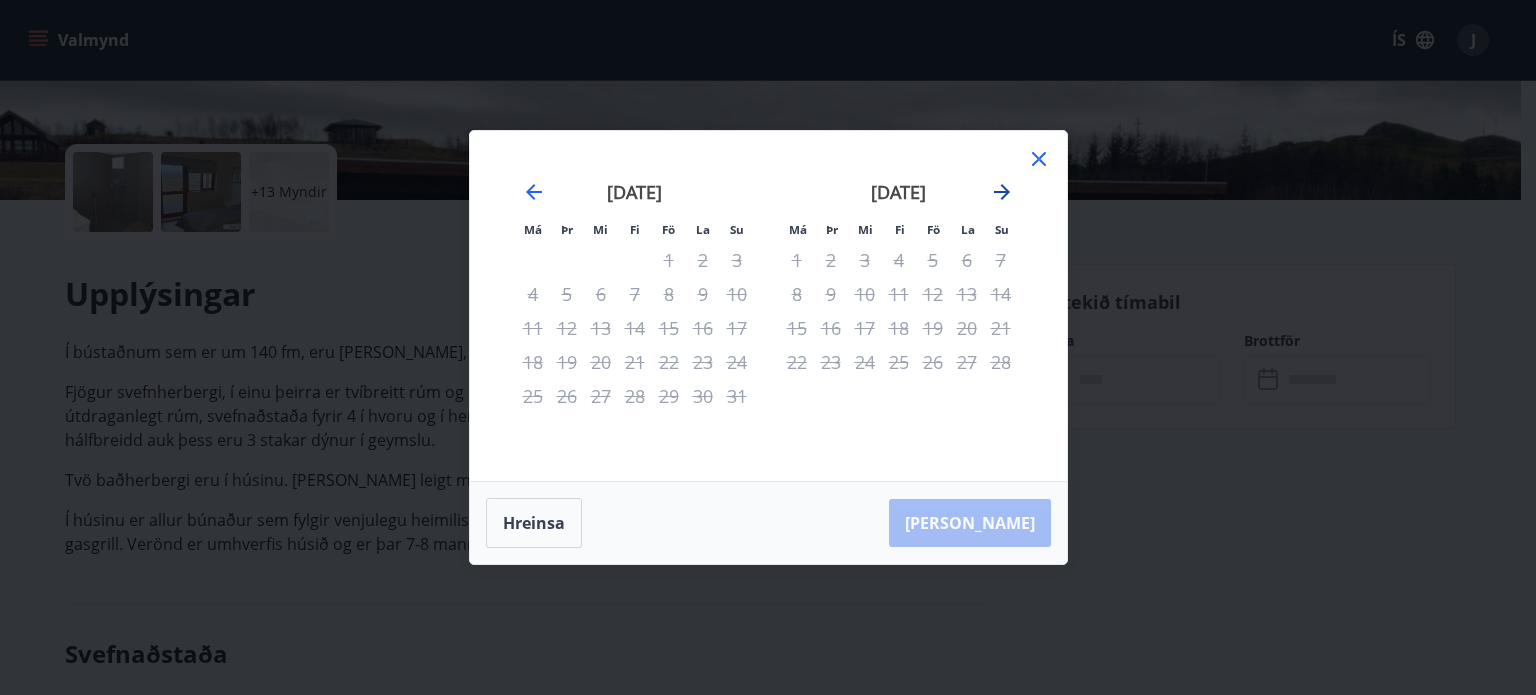 click 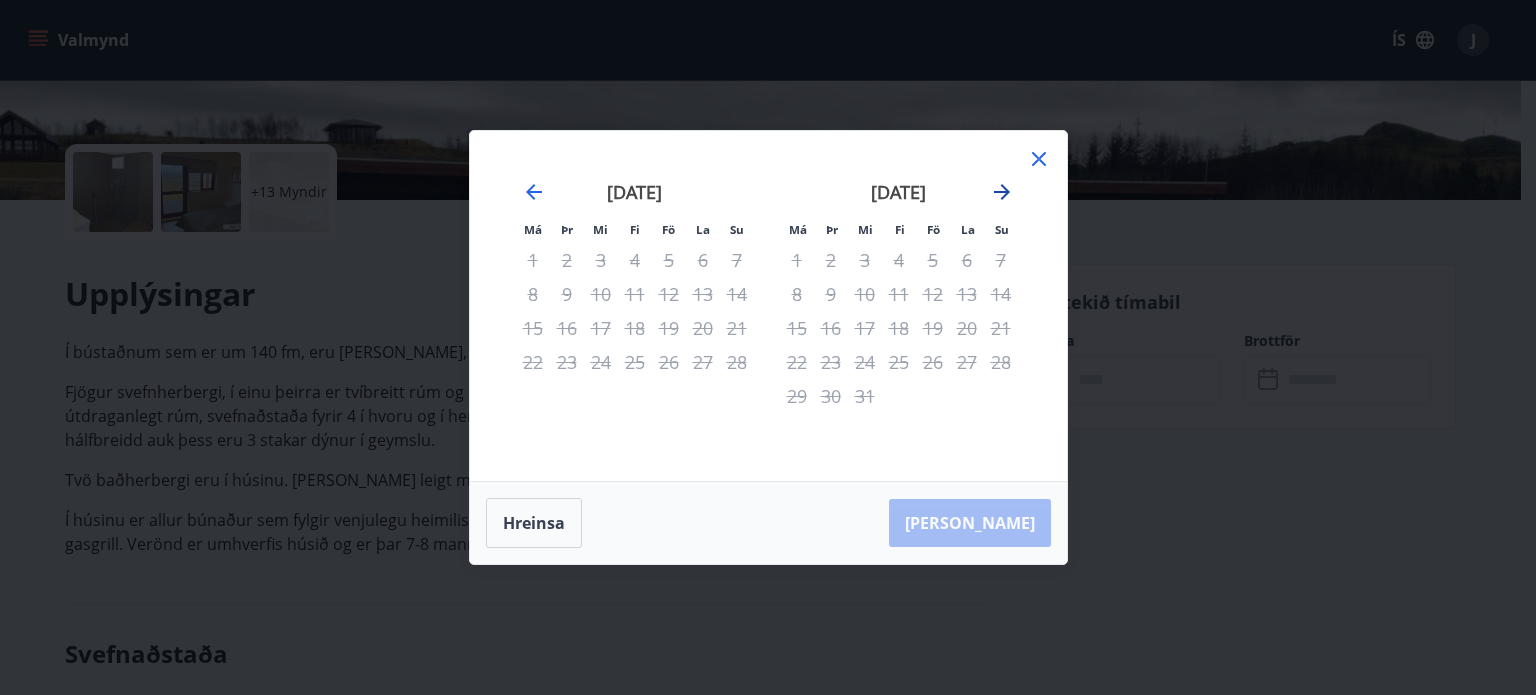 click 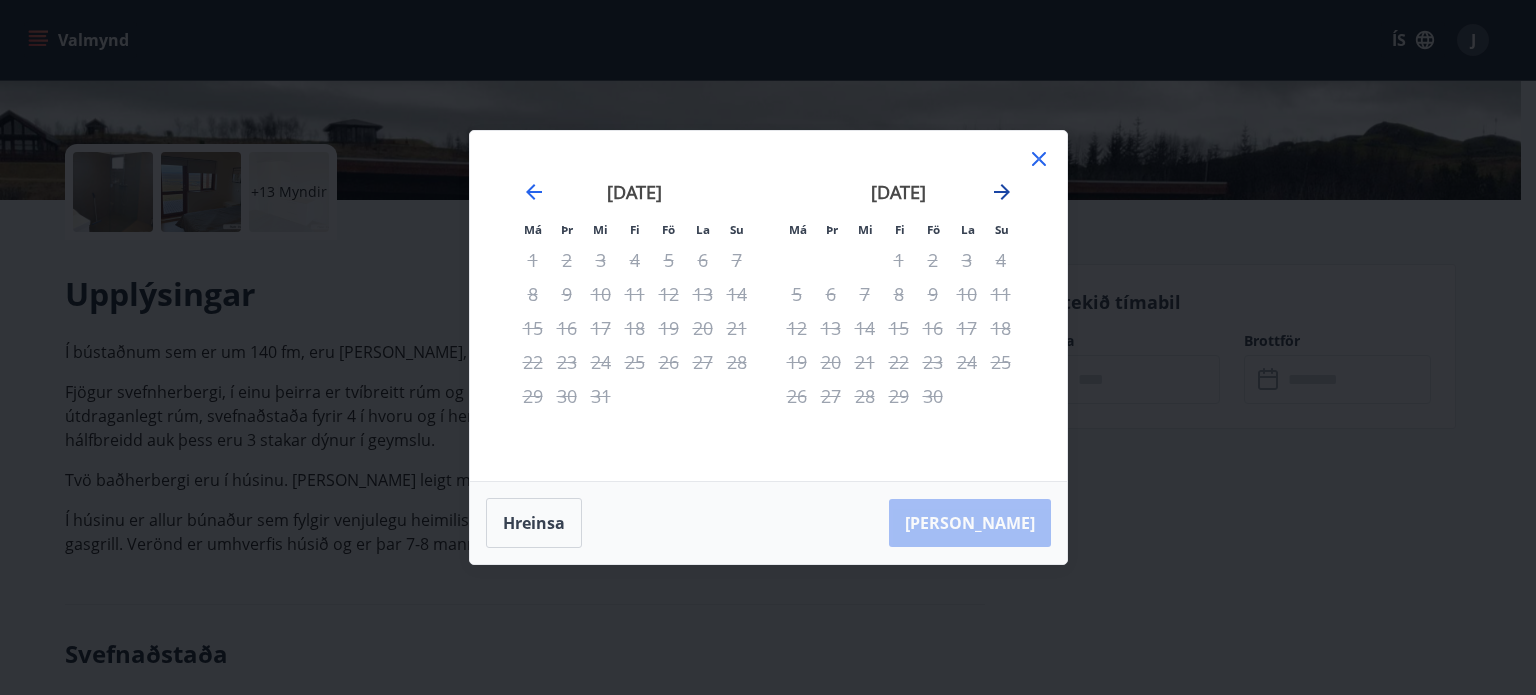 click 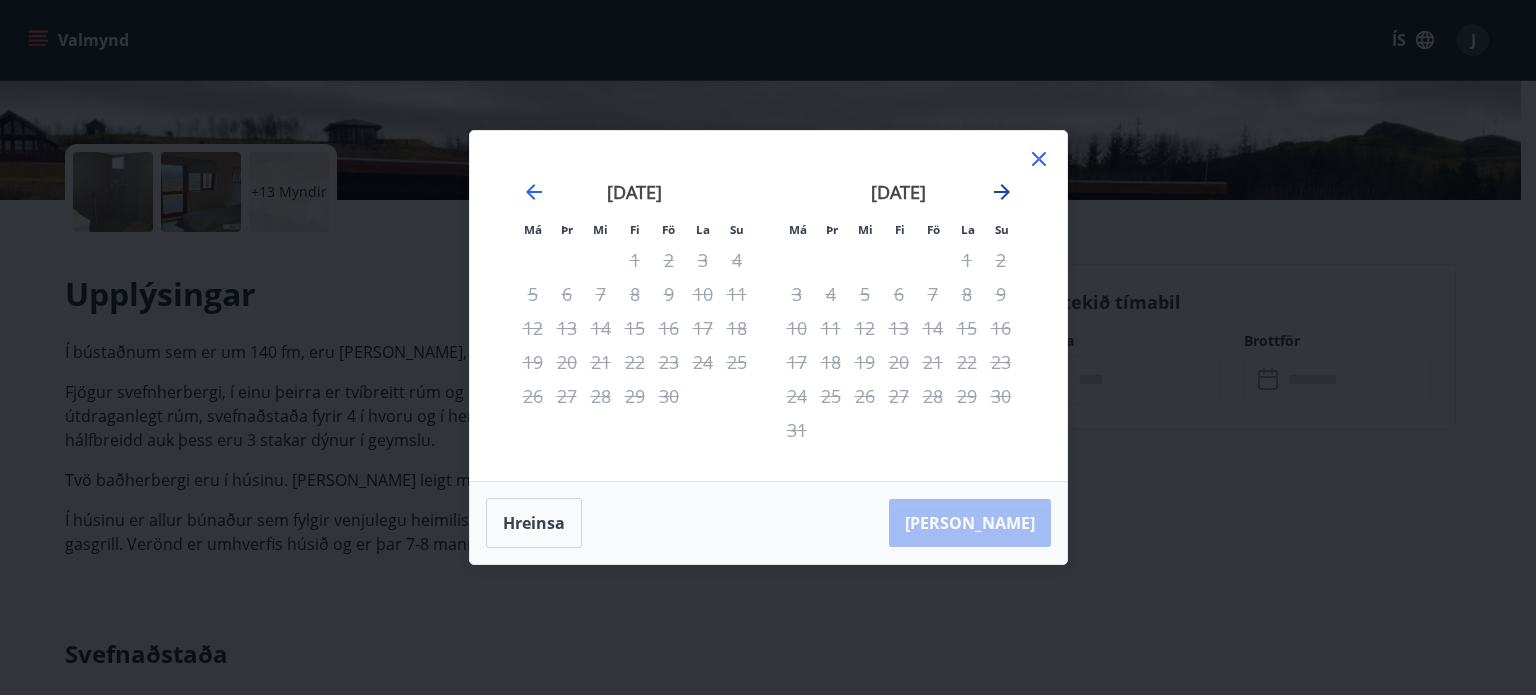click 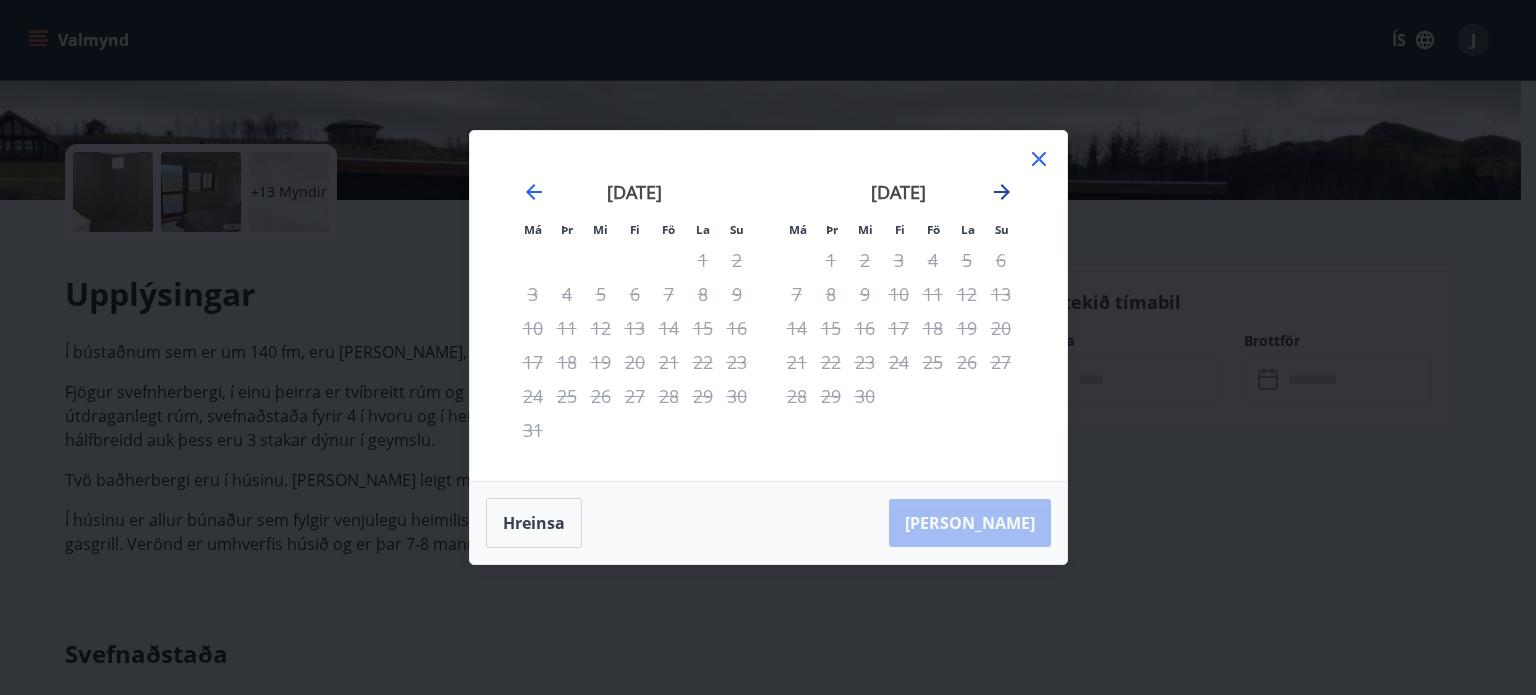 click 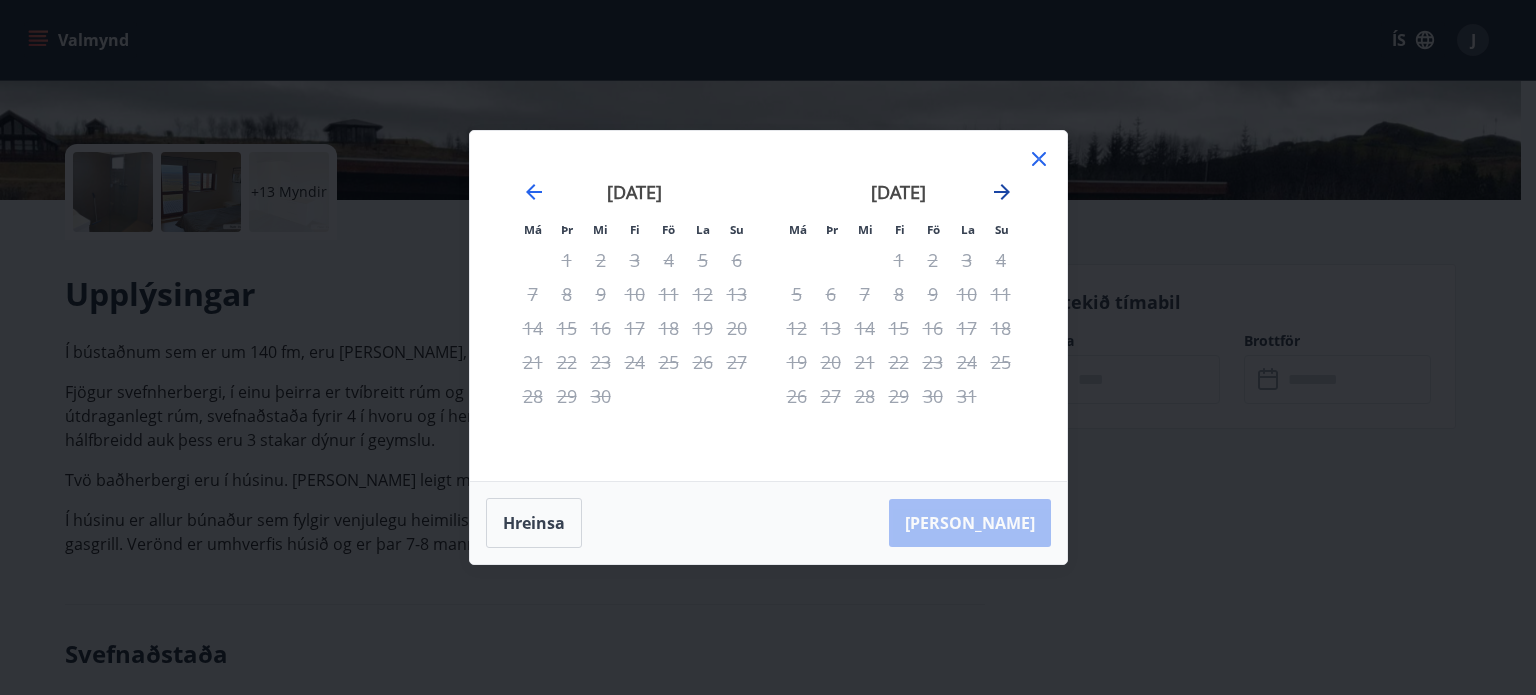 click 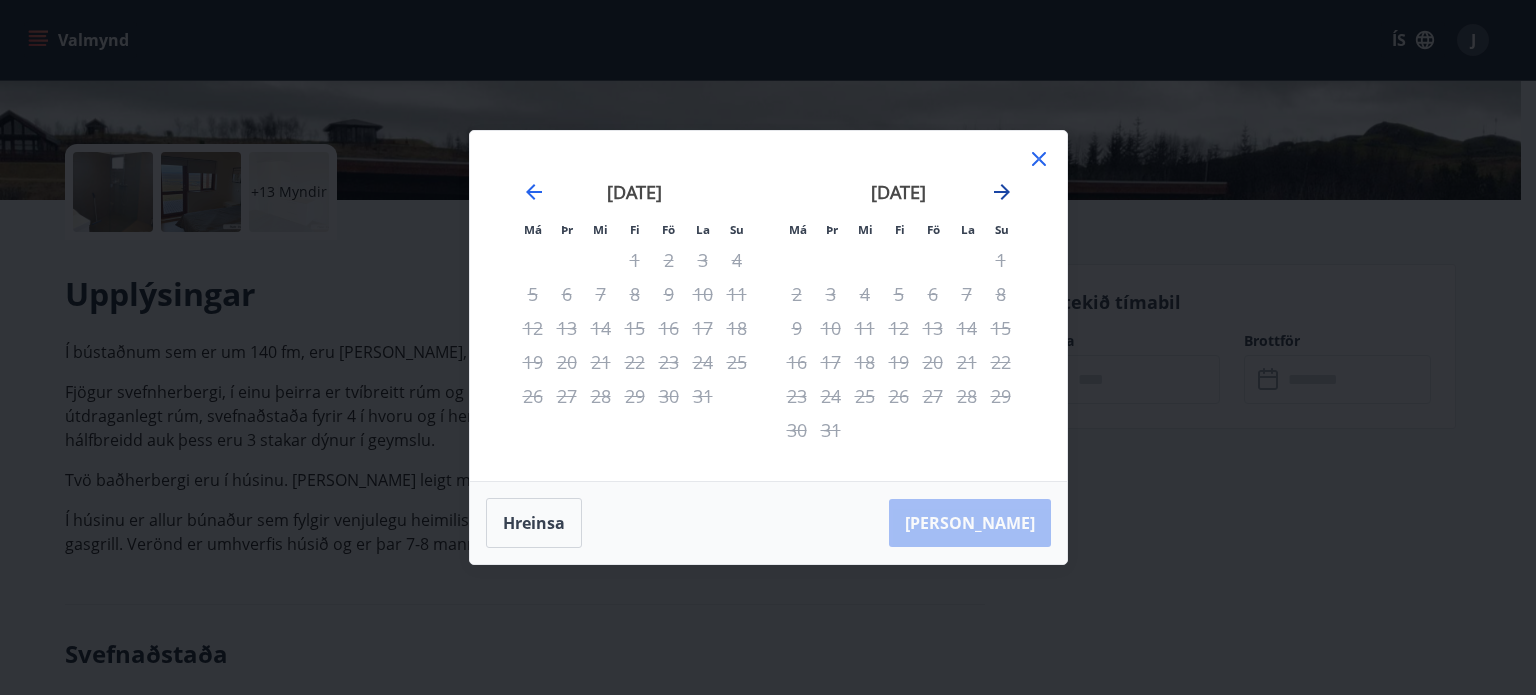 click 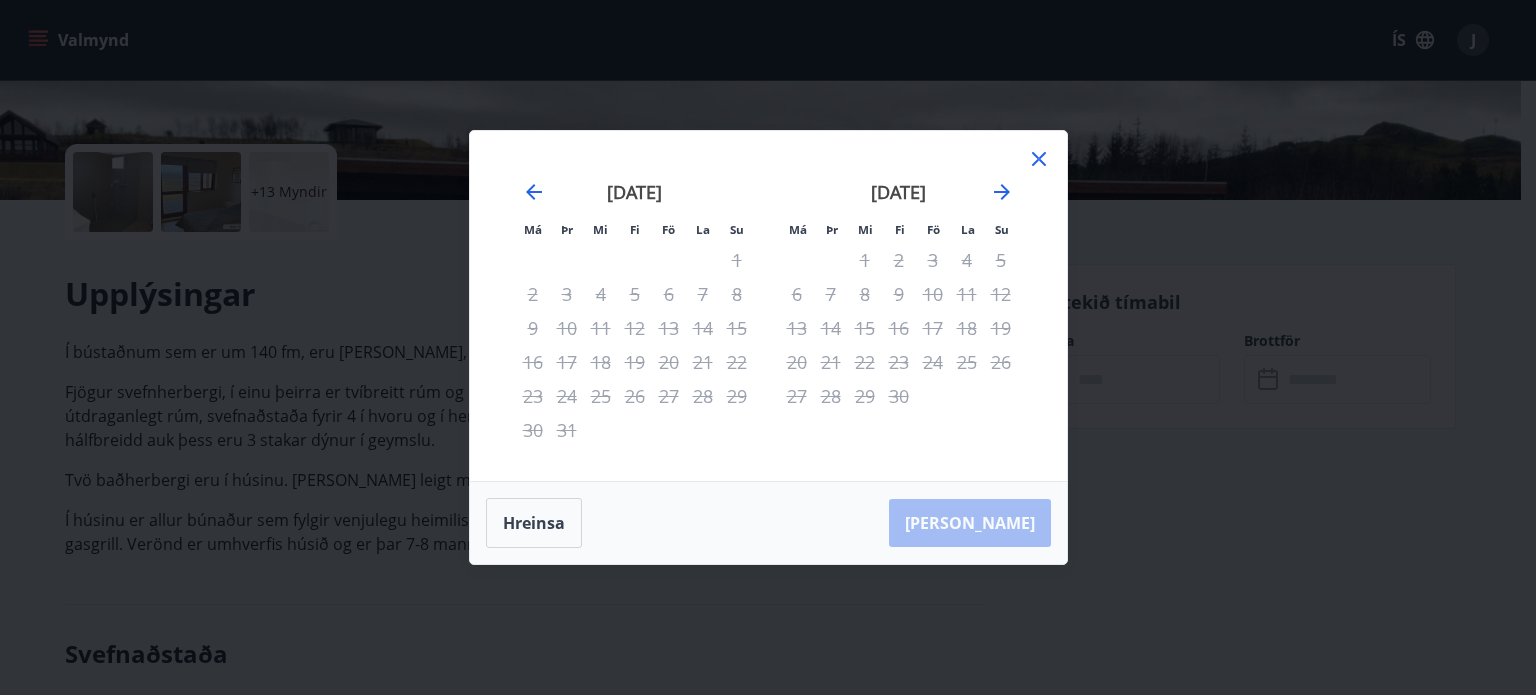 click 